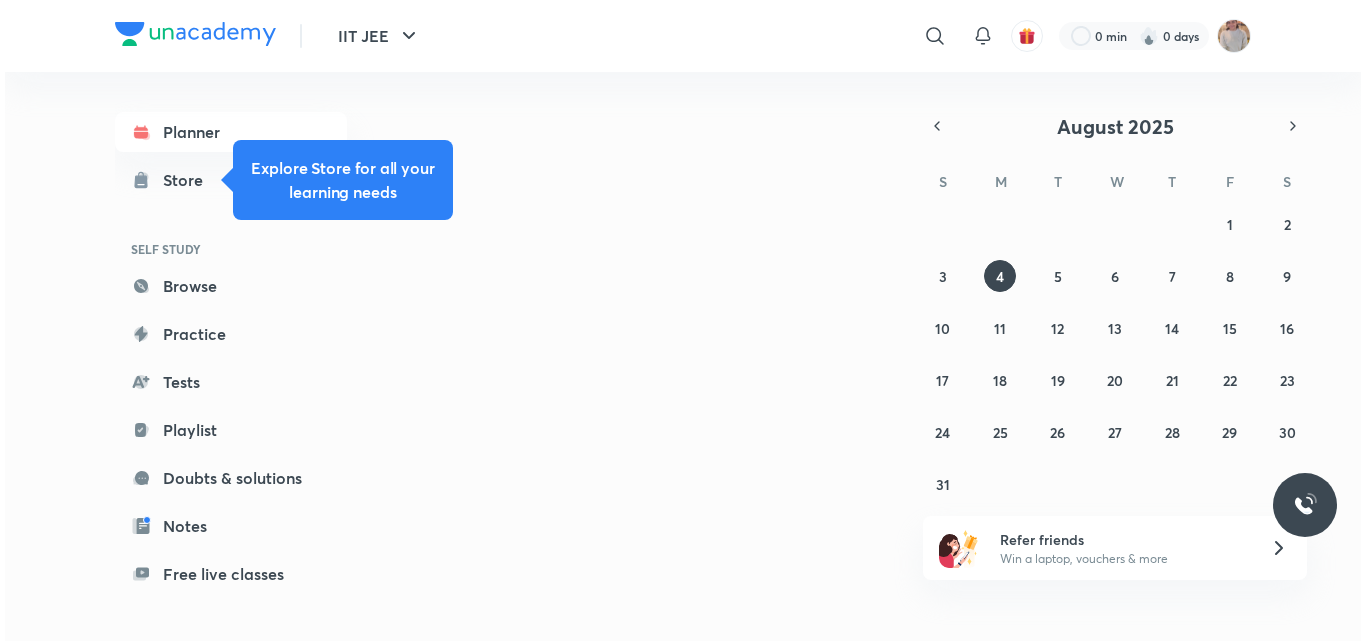 scroll, scrollTop: 0, scrollLeft: 0, axis: both 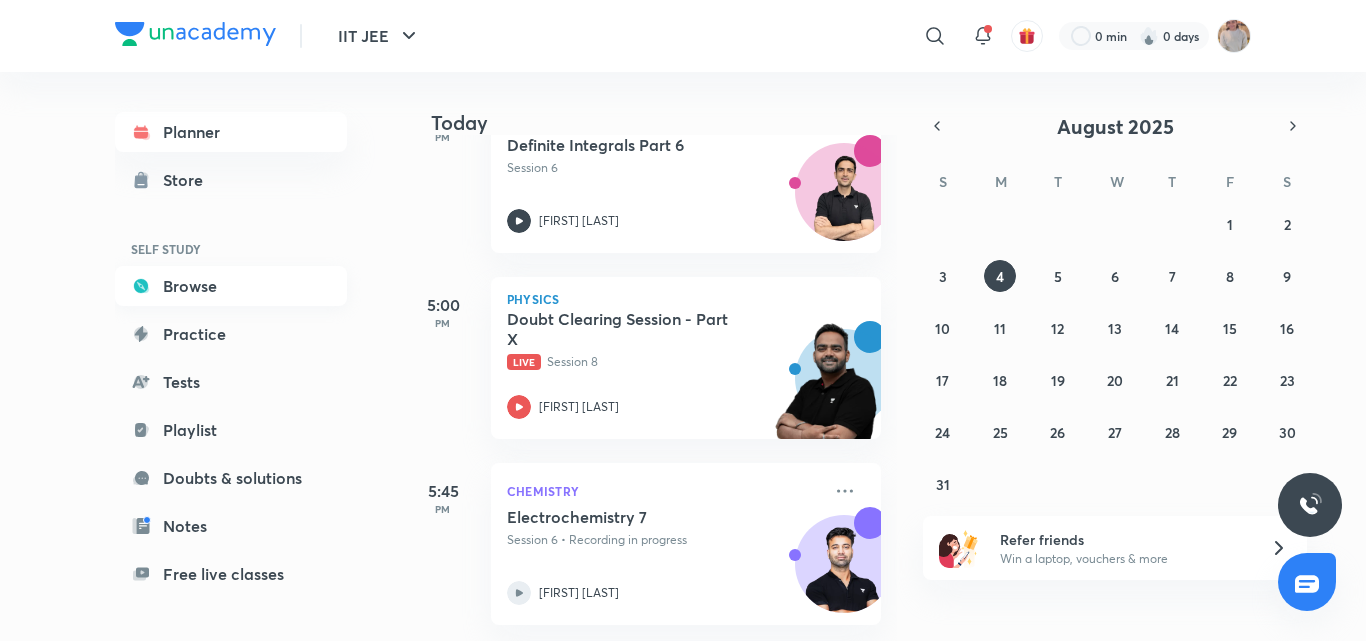 click on "Browse" at bounding box center (231, 286) 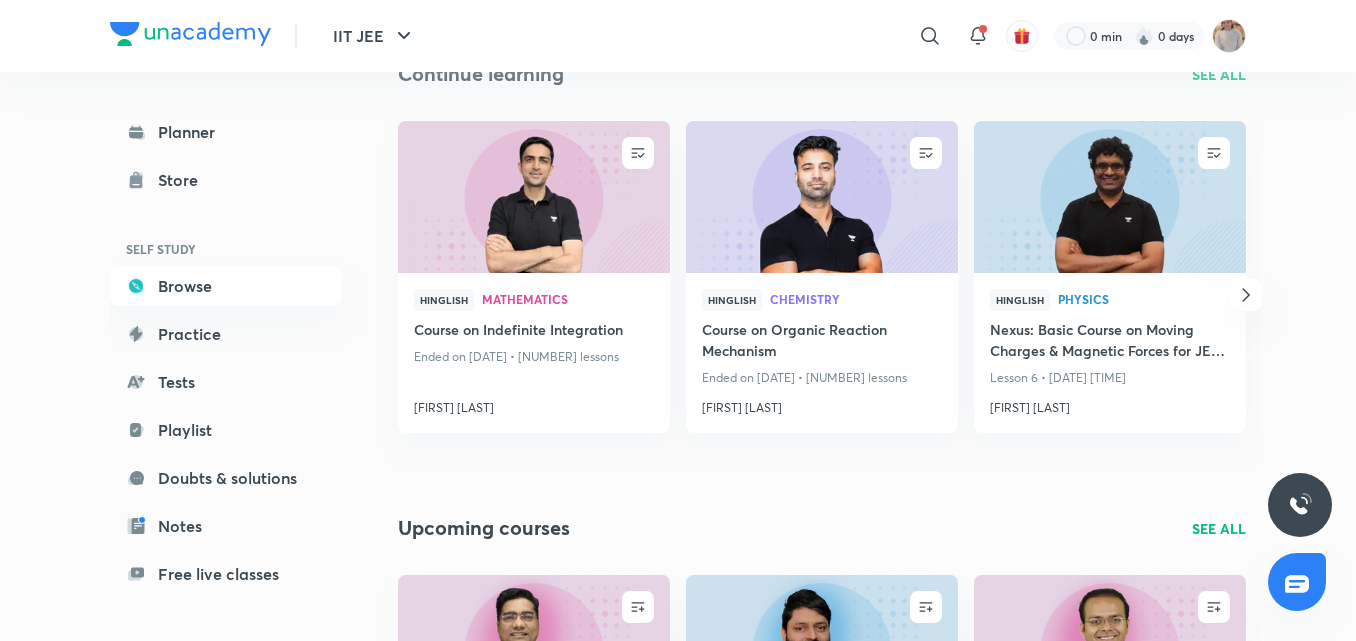 scroll, scrollTop: 254, scrollLeft: 0, axis: vertical 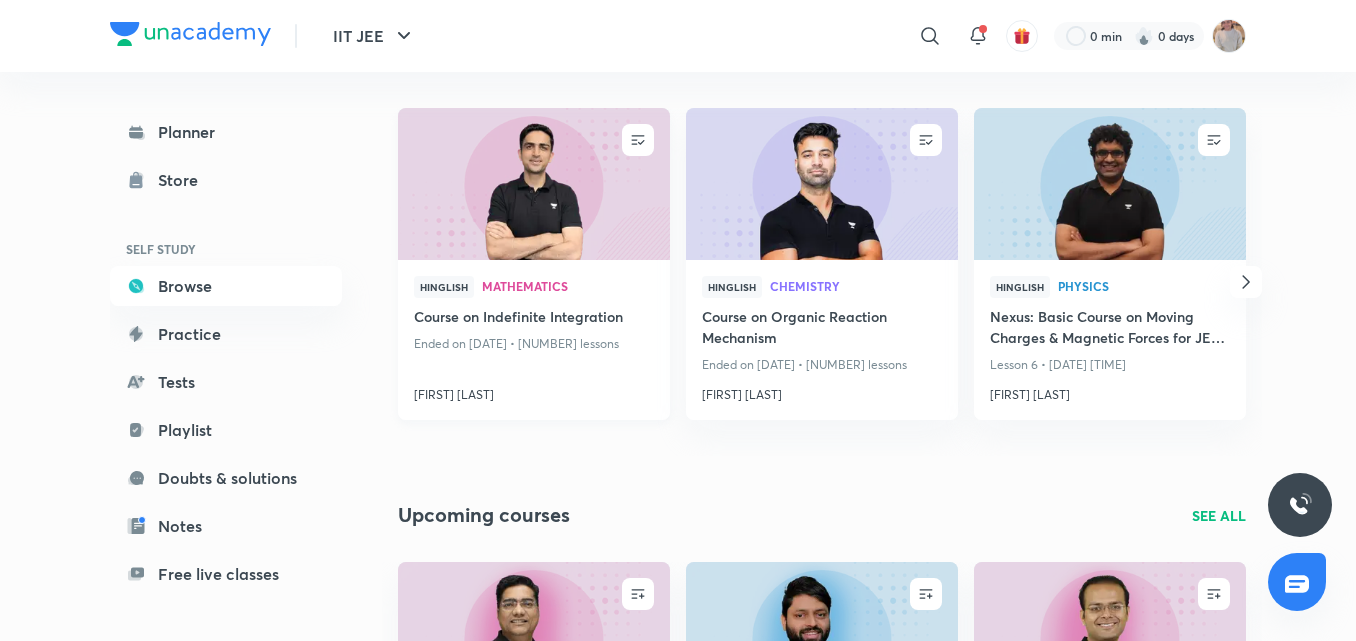 click at bounding box center (533, 183) 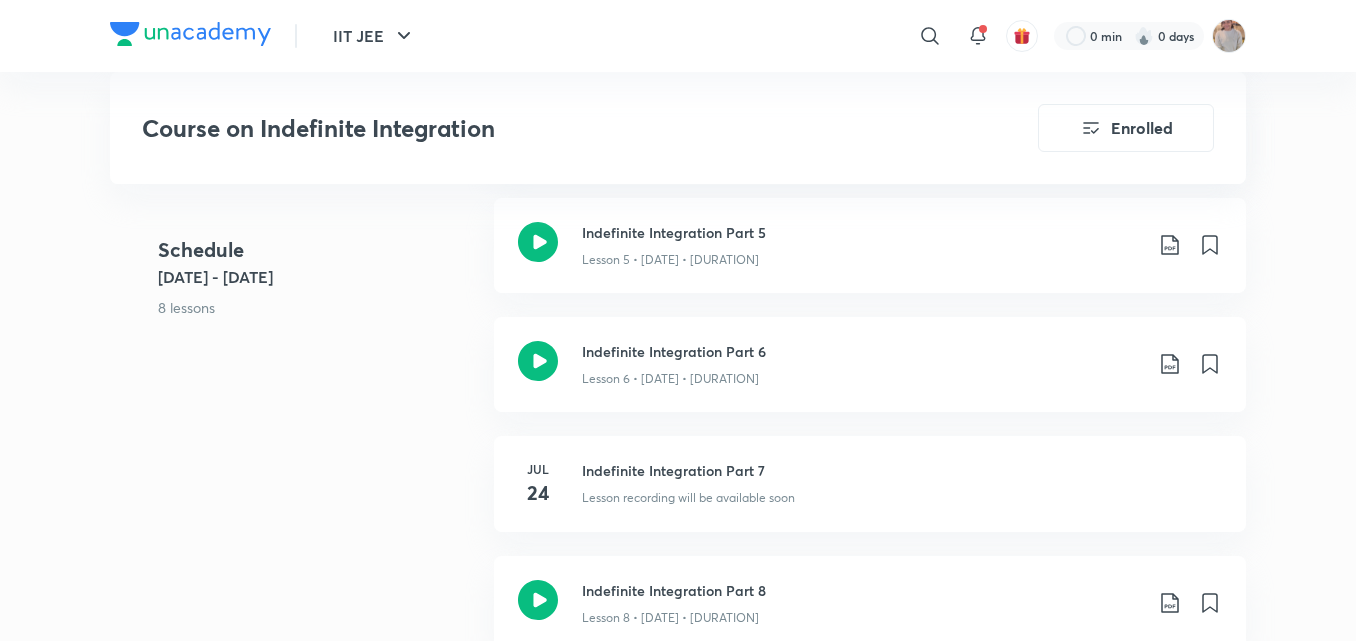 scroll, scrollTop: 1655, scrollLeft: 0, axis: vertical 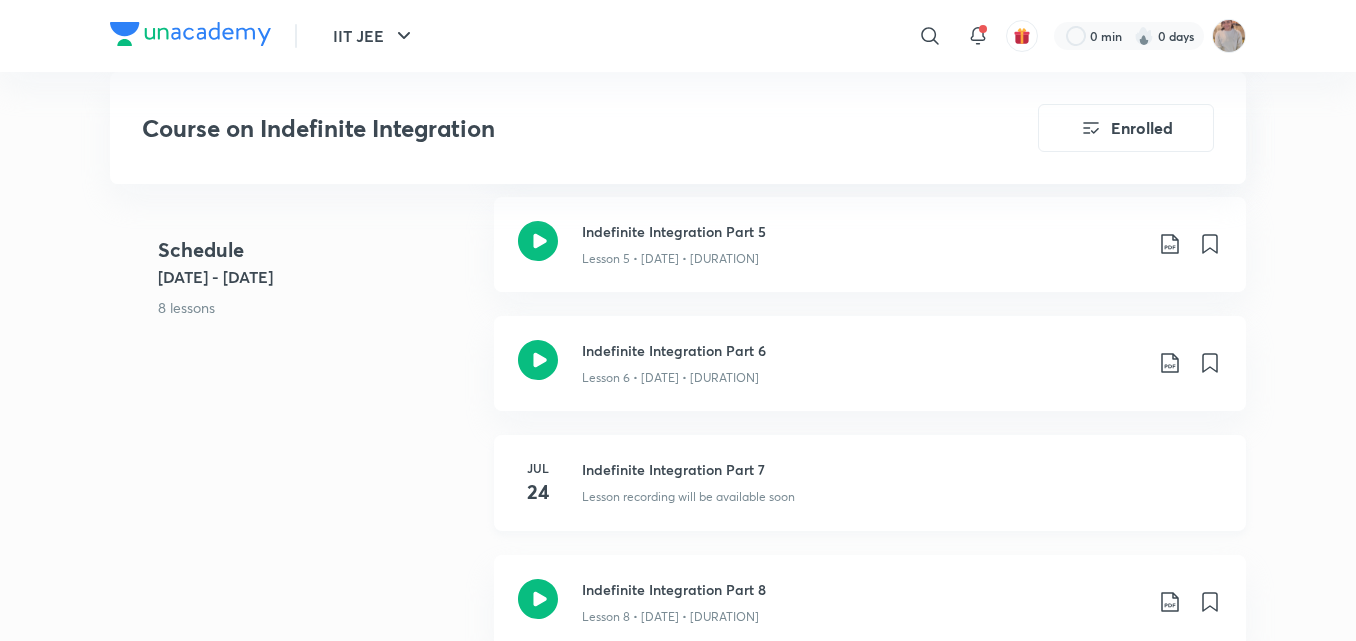 click on "Lesson recording will be available soon" at bounding box center (688, 497) 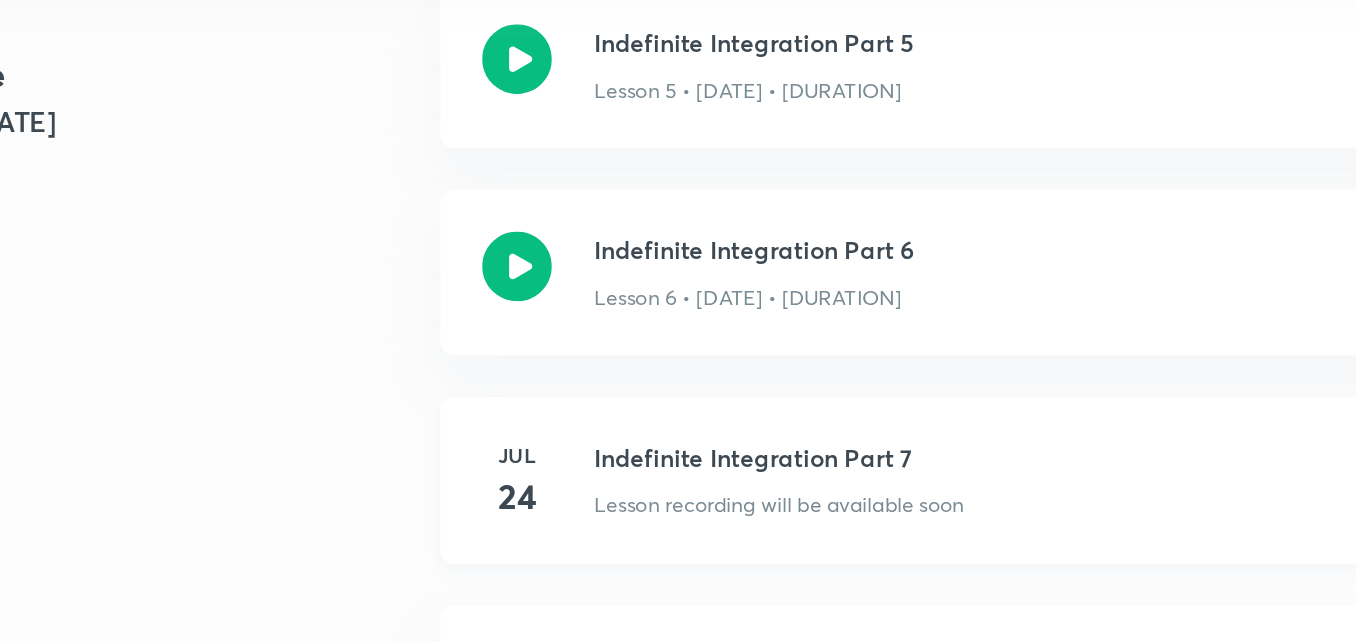 click on "[DATE] Indefinite Integration Part 7 Lesson recording will be available soon" at bounding box center [870, 483] 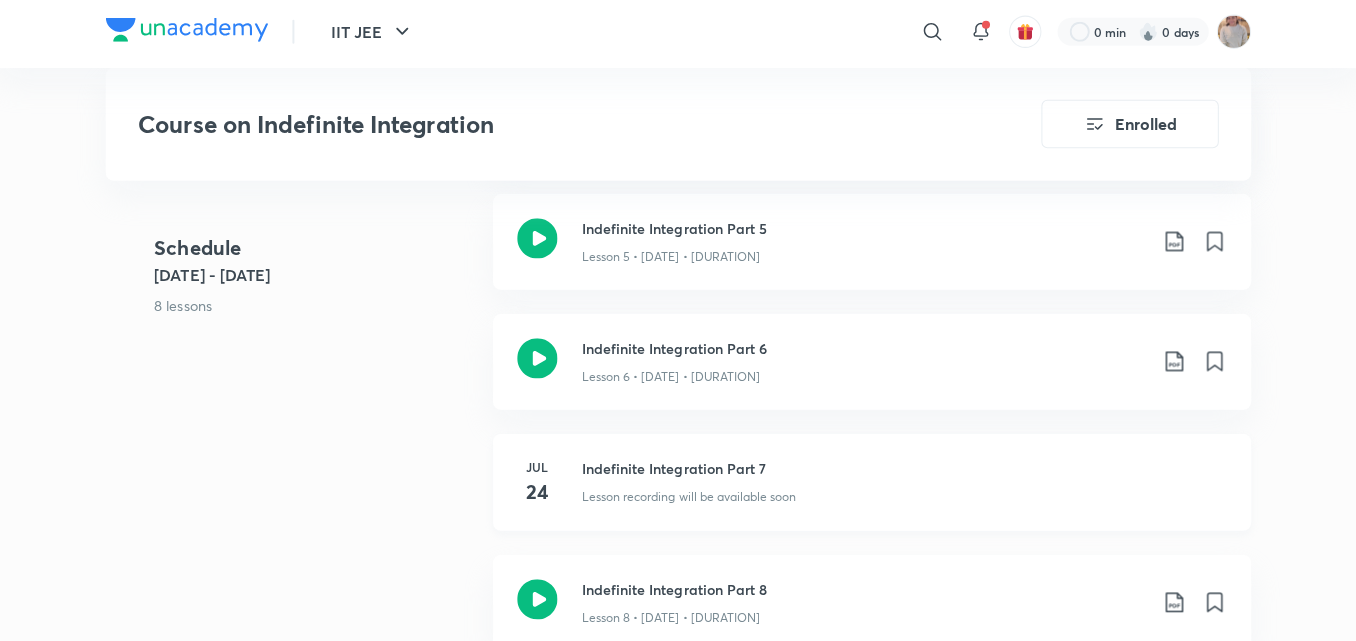 scroll, scrollTop: 1655, scrollLeft: 0, axis: vertical 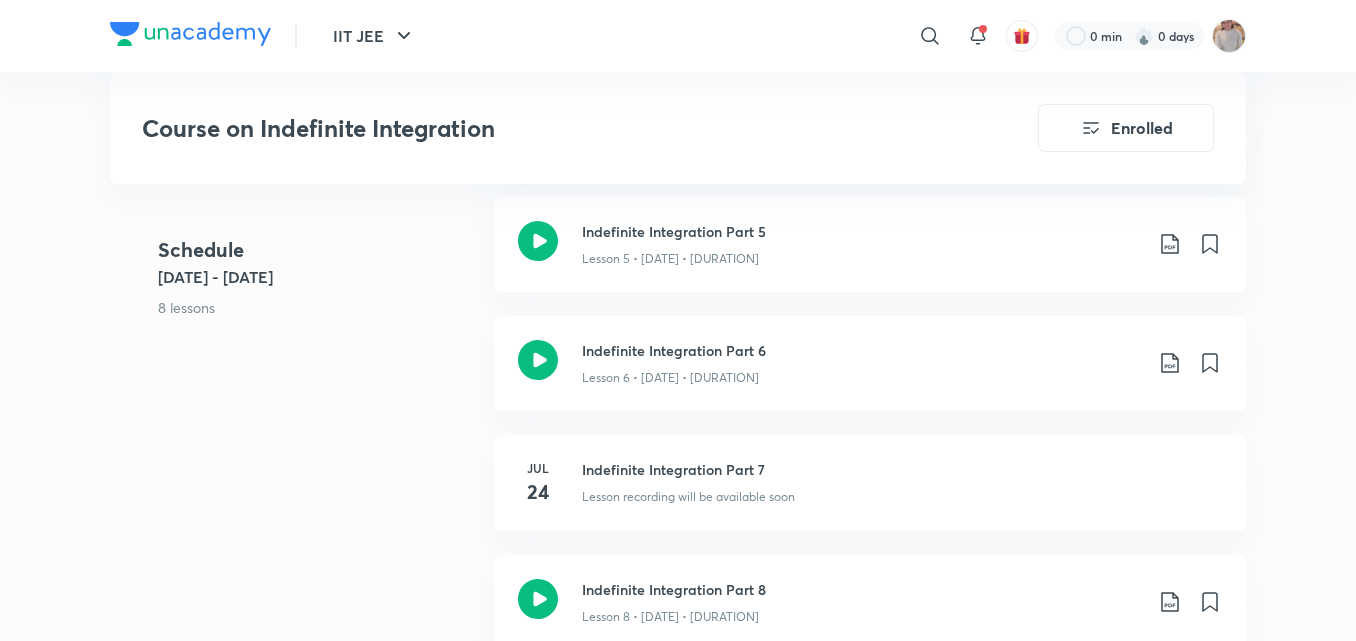 click on "Schedule [DATE] - [DATE] [NUMBER] lessons" at bounding box center [318, 294] 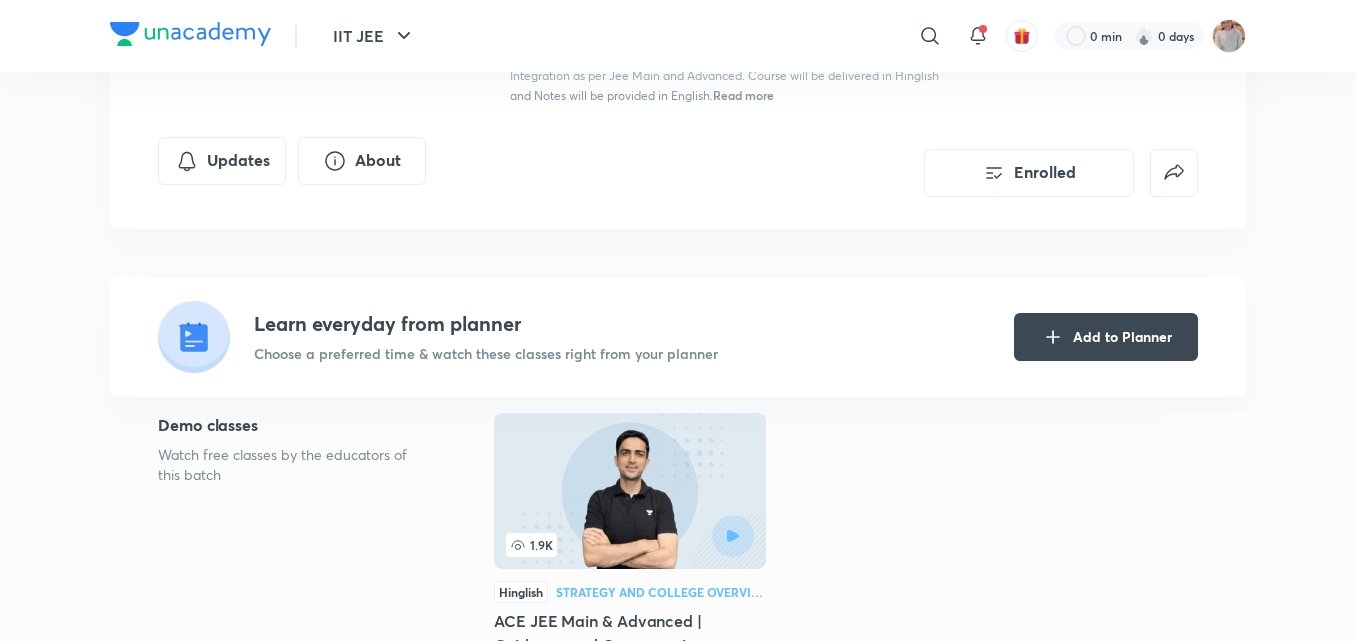 scroll, scrollTop: 344, scrollLeft: 0, axis: vertical 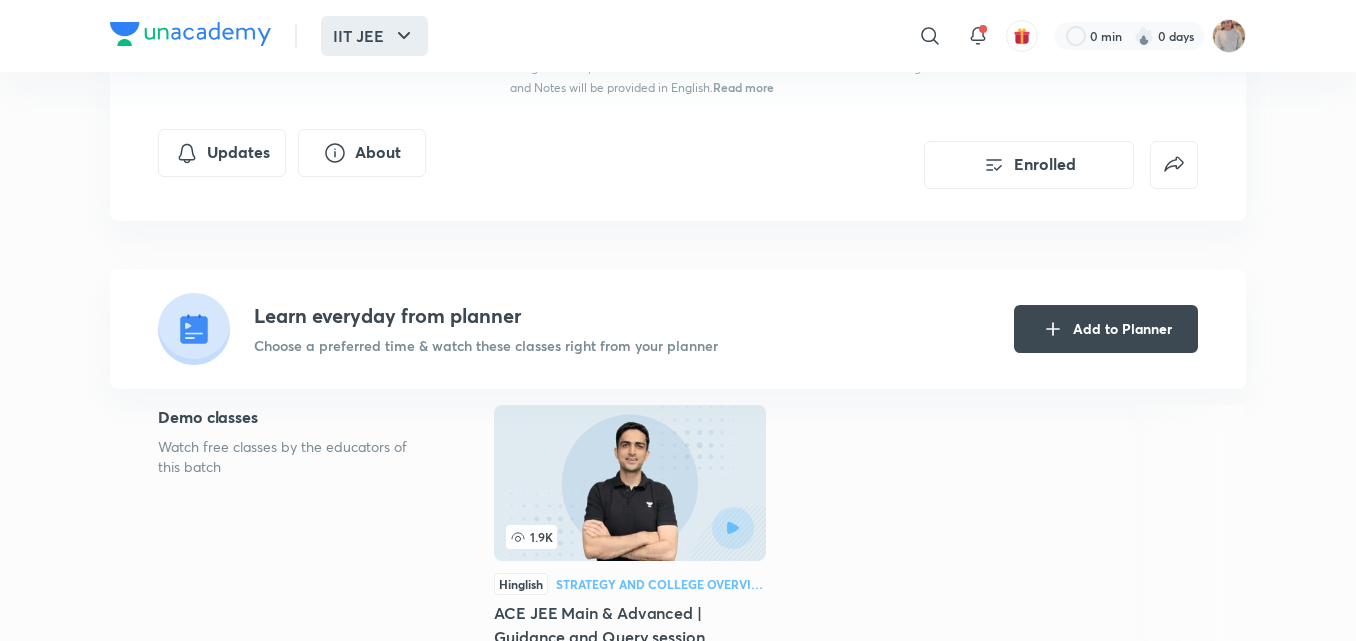 click 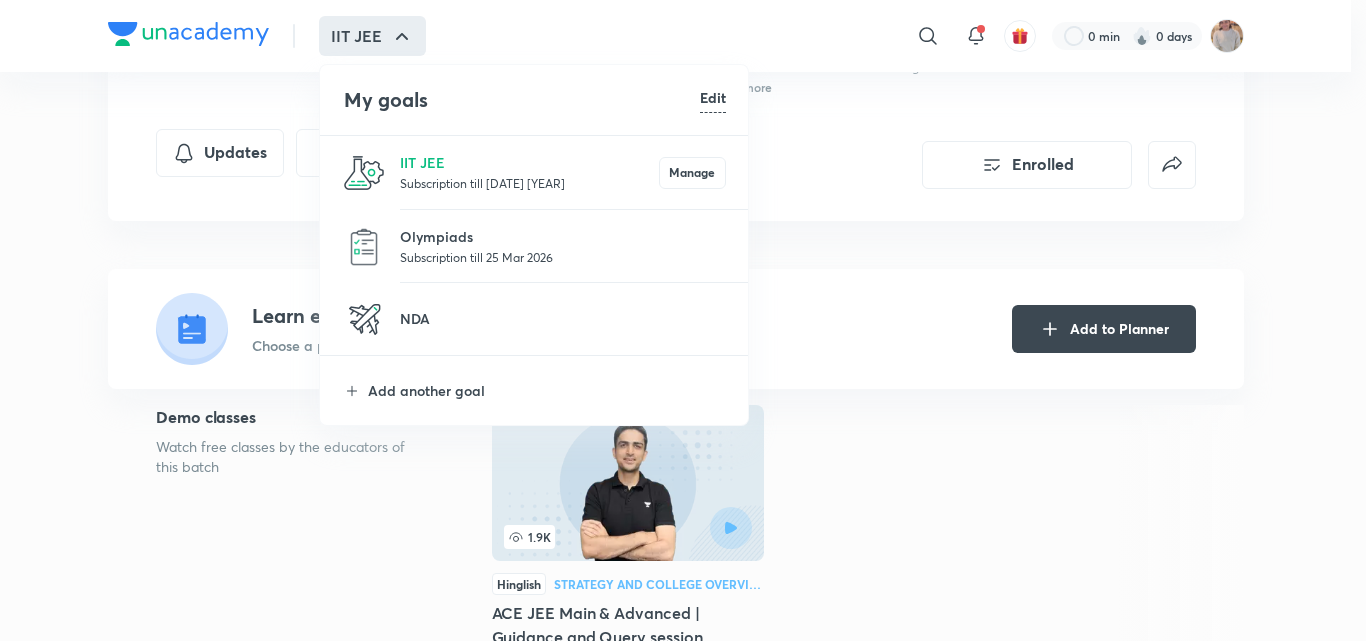 click on "Subscription till [DATE] [YEAR]" at bounding box center (529, 183) 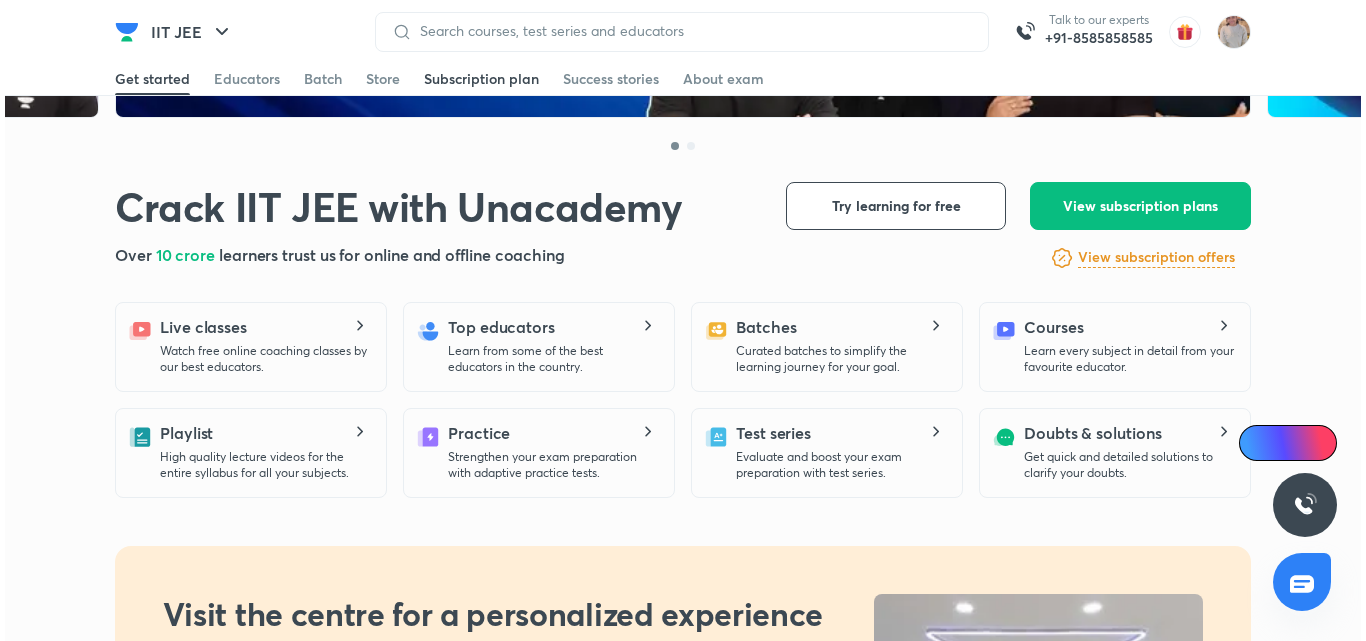 scroll, scrollTop: 0, scrollLeft: 0, axis: both 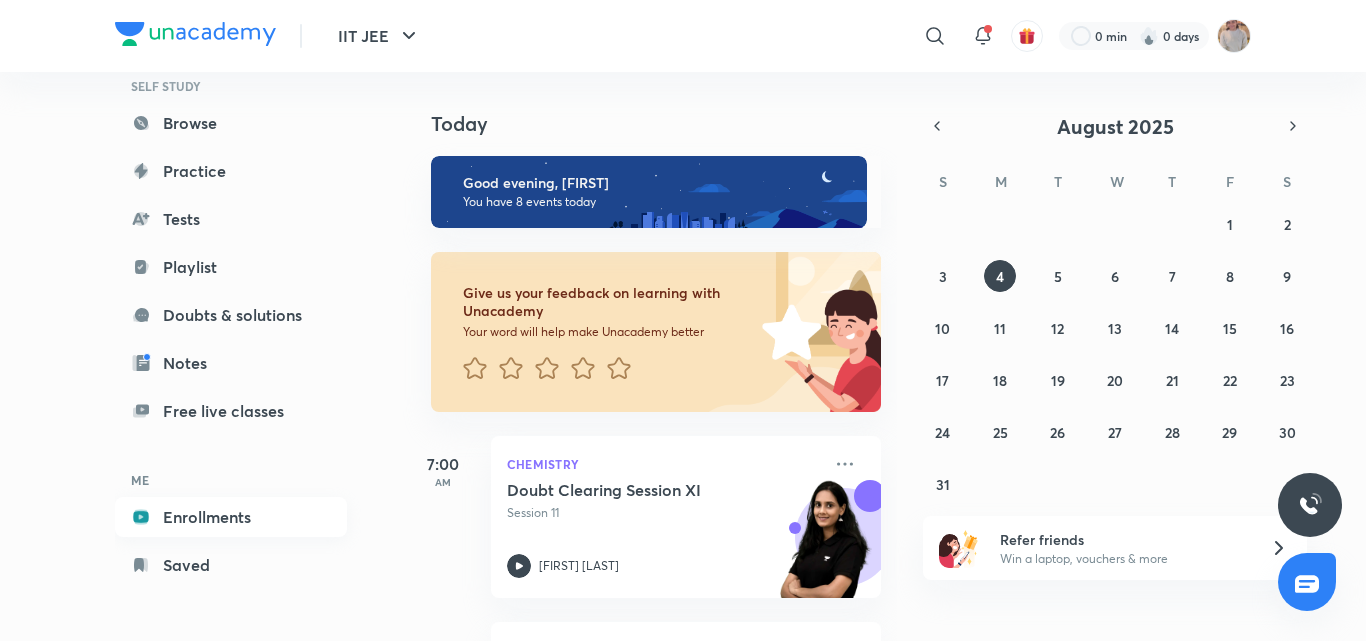 click on "Enrollments" at bounding box center (231, 517) 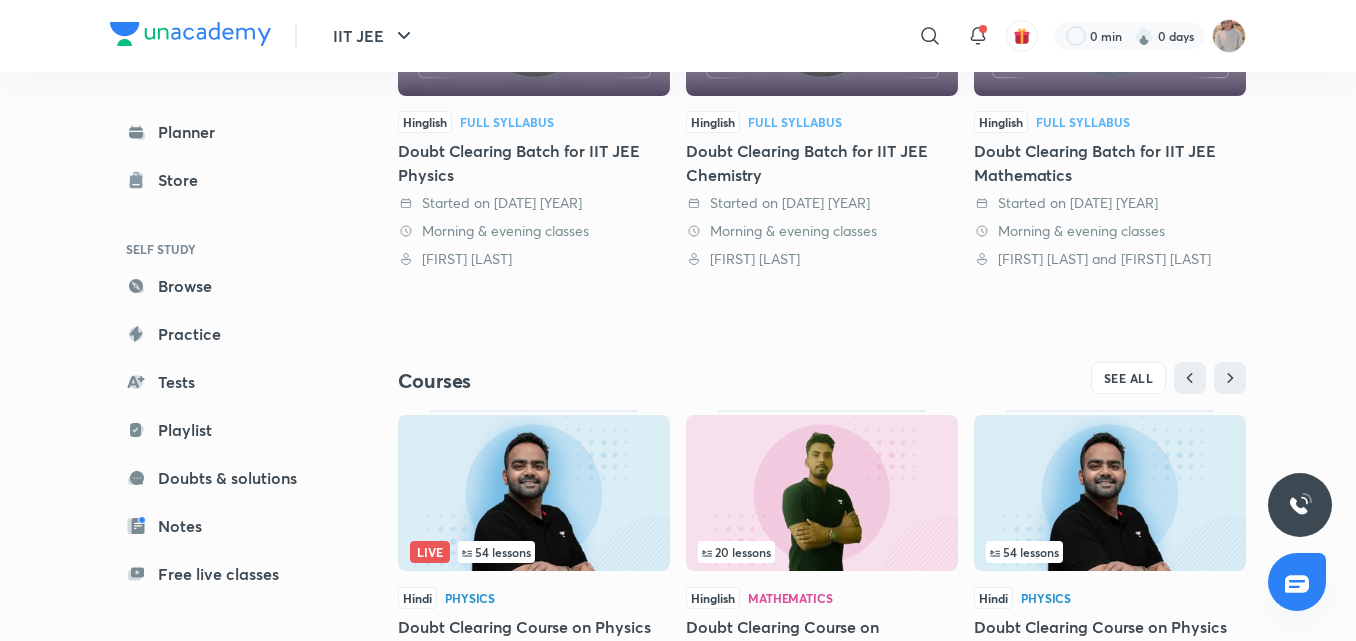 scroll, scrollTop: 715, scrollLeft: 0, axis: vertical 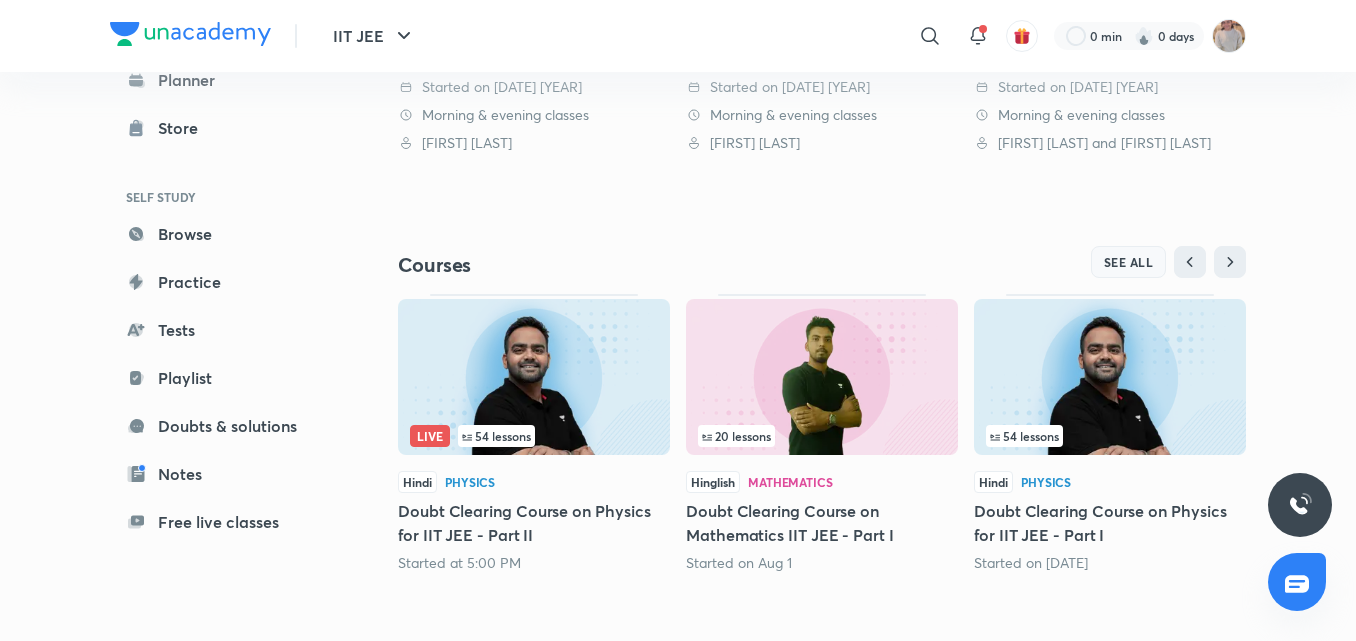 click on "SEE ALL" at bounding box center (1129, 262) 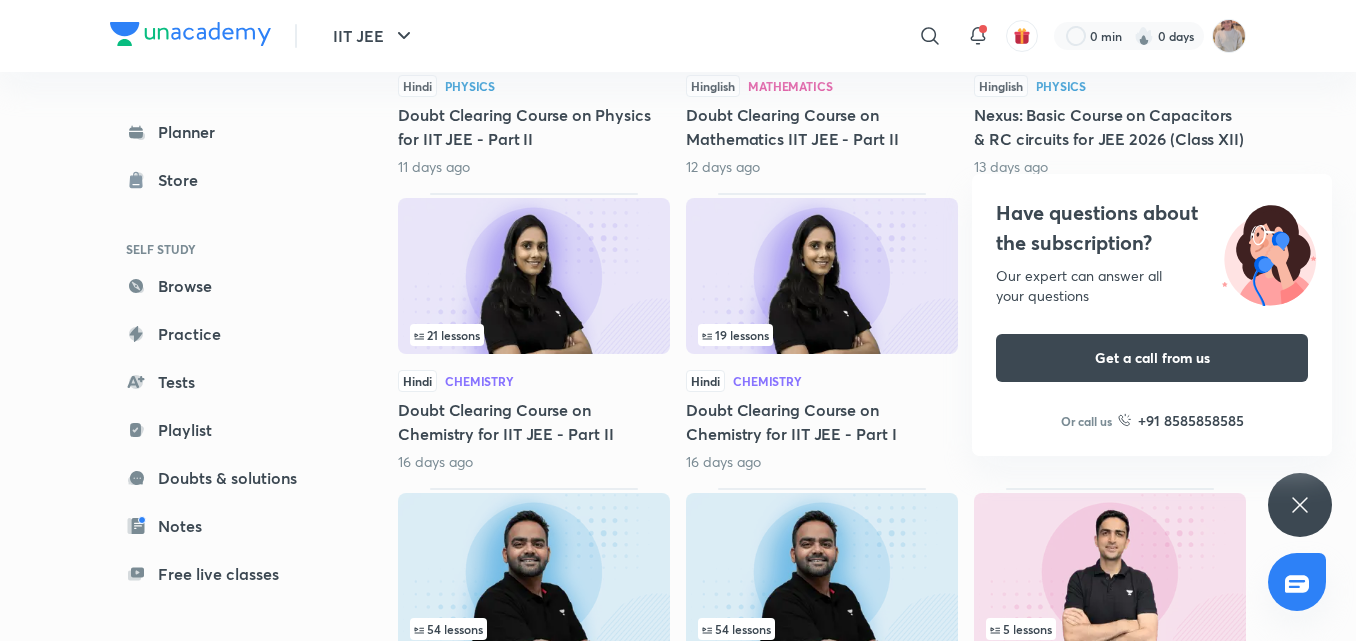 scroll, scrollTop: 2142, scrollLeft: 0, axis: vertical 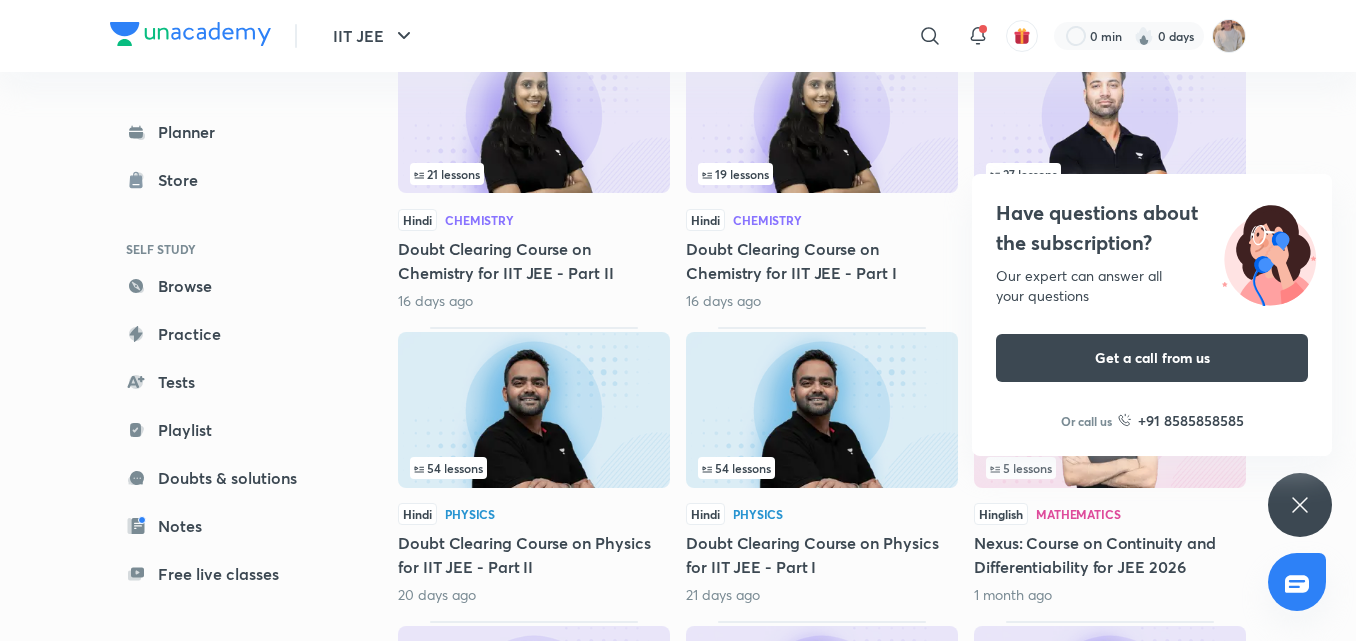 click 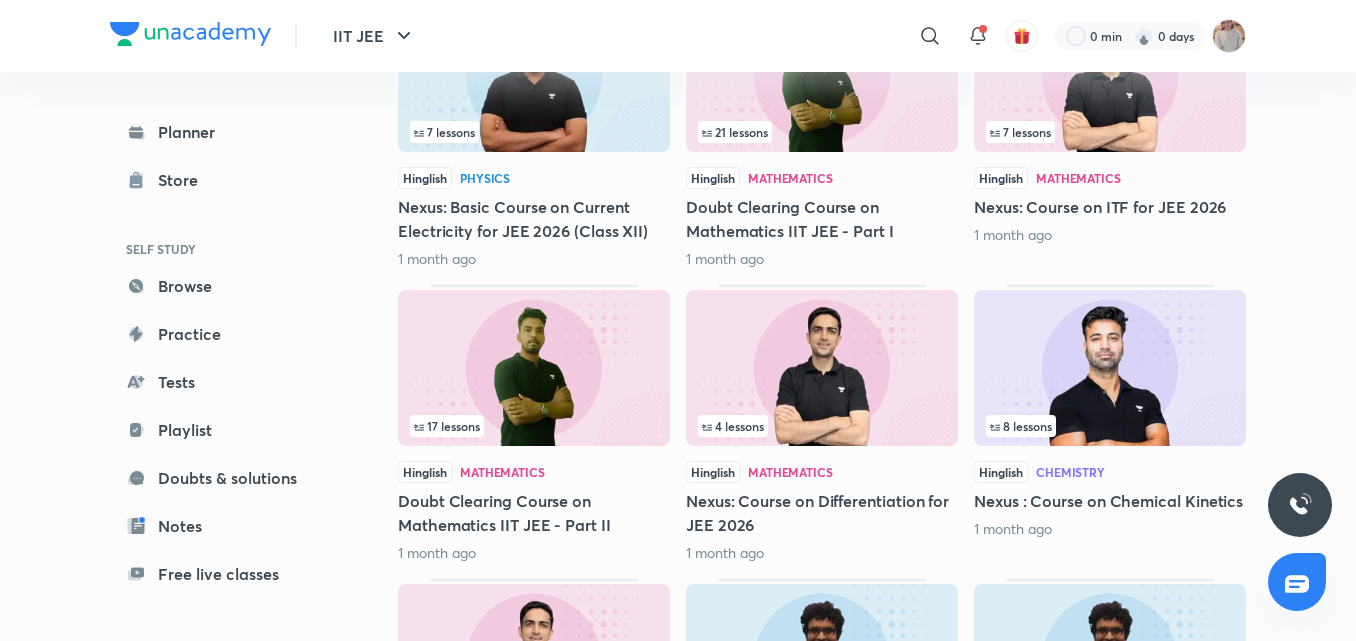 scroll, scrollTop: 3068, scrollLeft: 0, axis: vertical 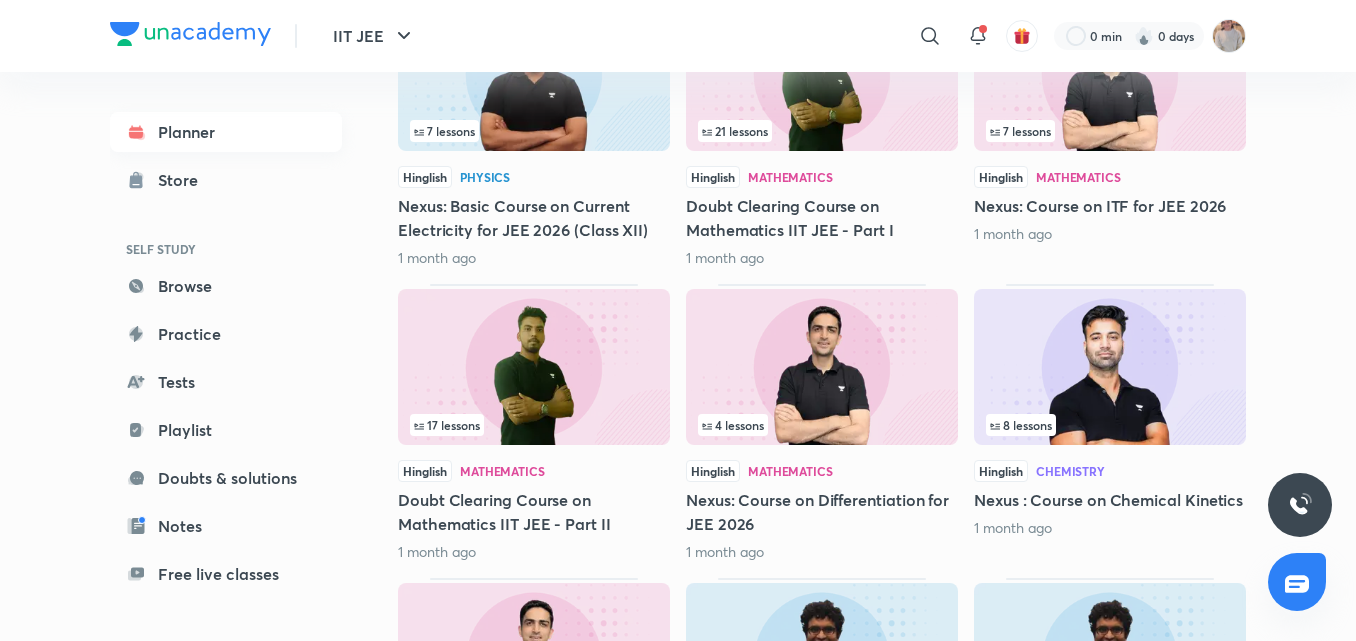 click on "Planner" at bounding box center (226, 132) 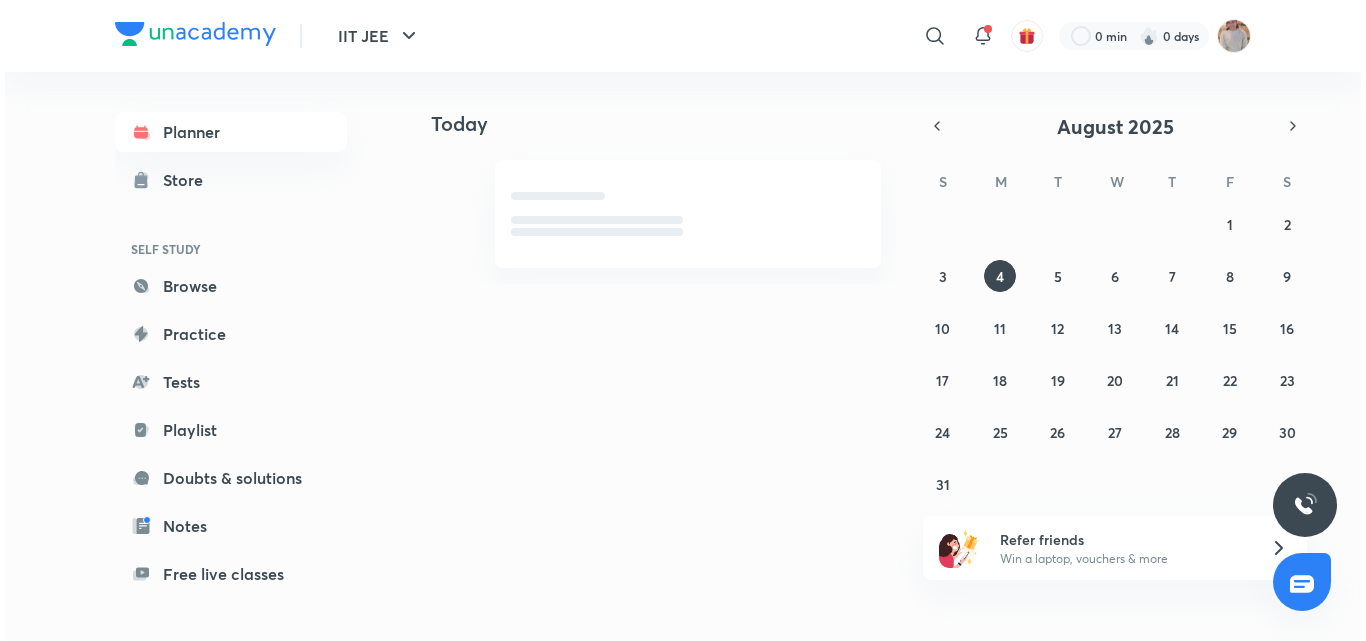 scroll, scrollTop: 0, scrollLeft: 0, axis: both 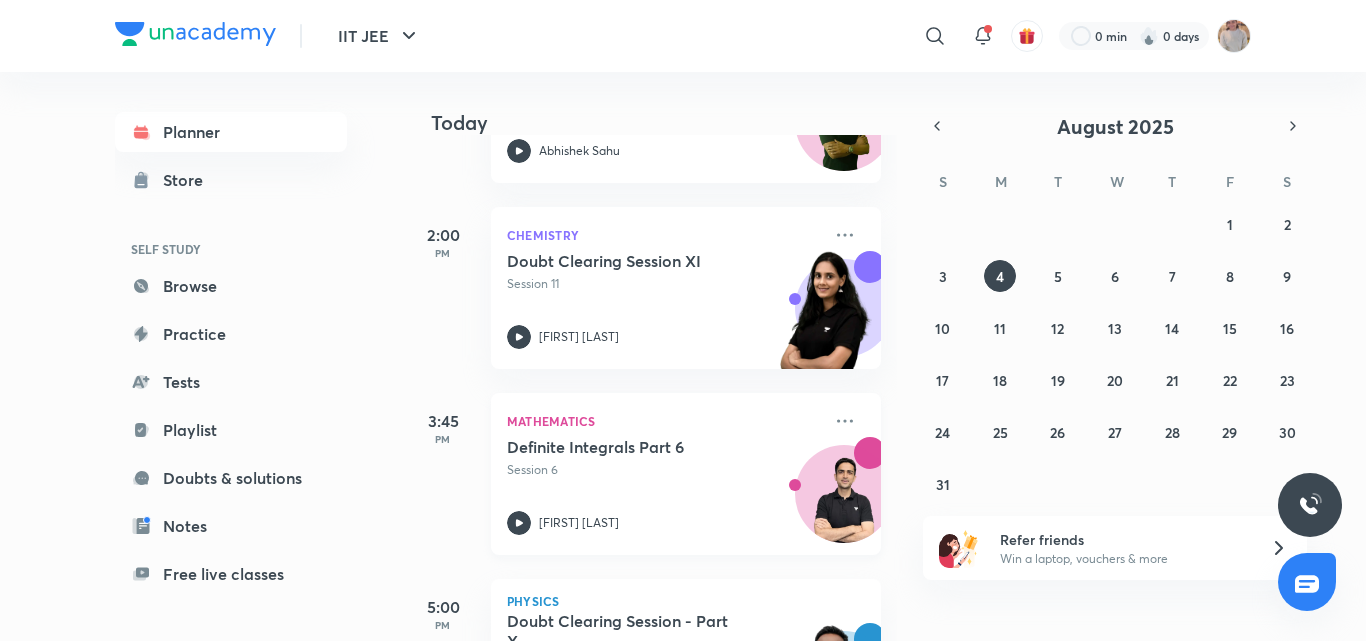 click on "Definite Integrals Part 6" at bounding box center [631, 447] 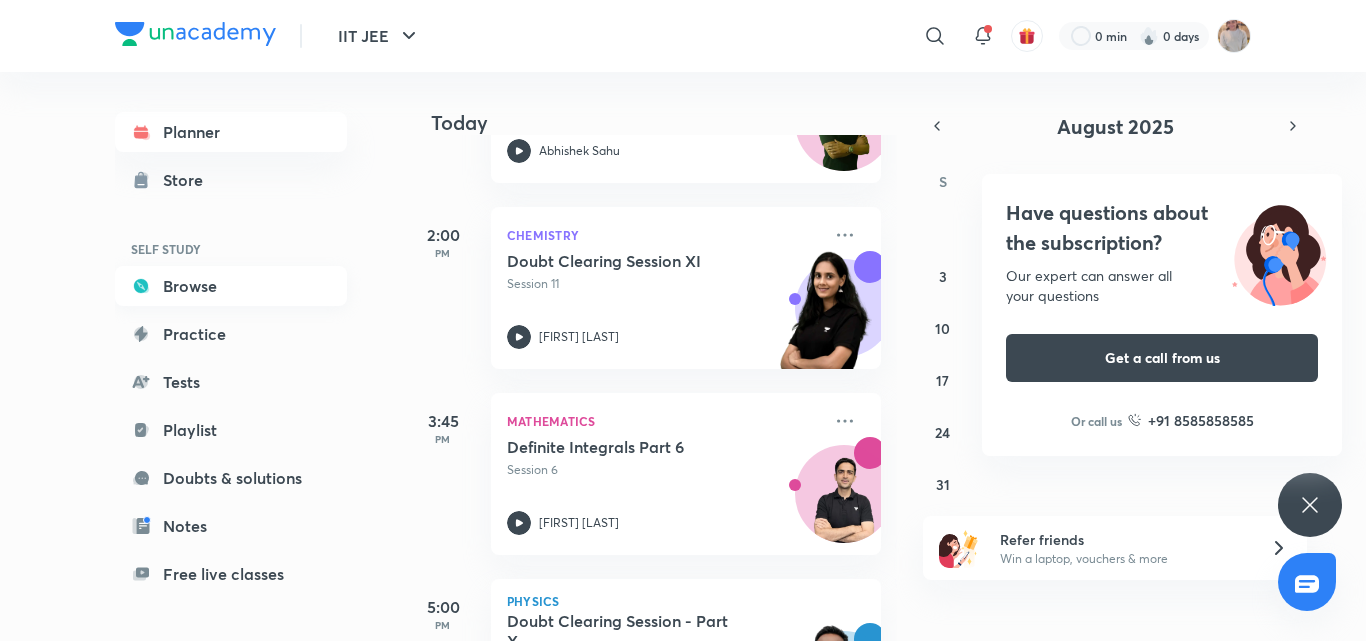 click on "Browse" at bounding box center [231, 286] 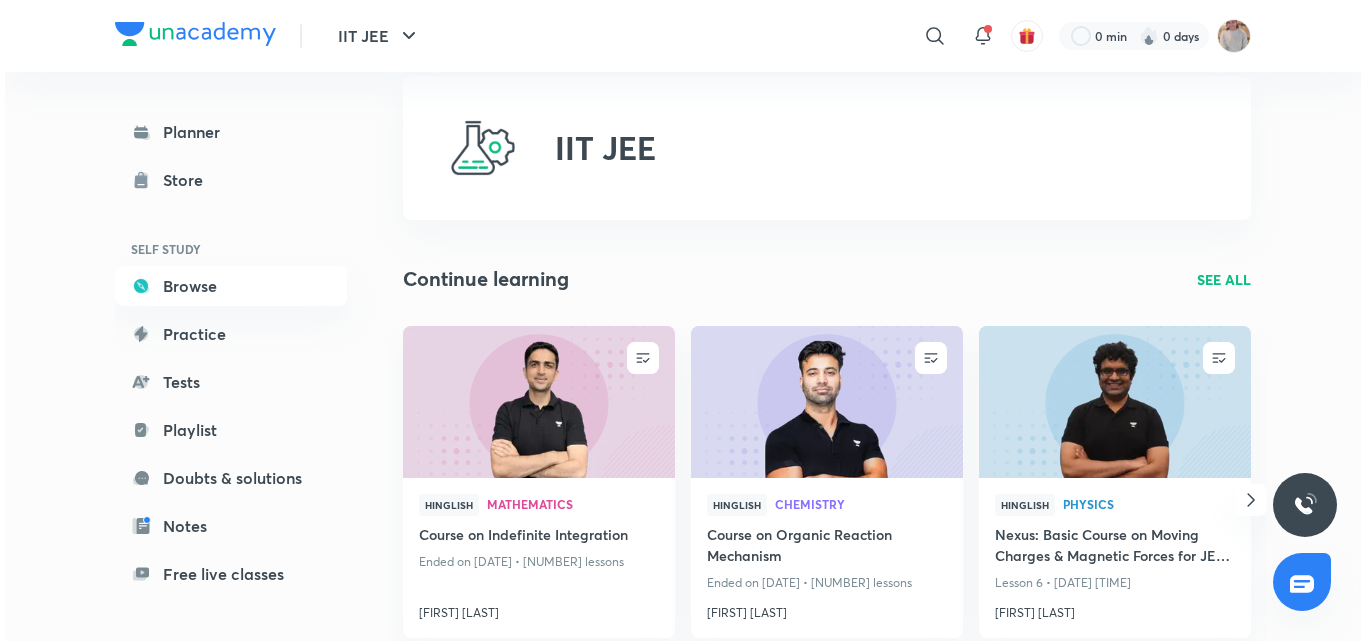 scroll, scrollTop: 0, scrollLeft: 0, axis: both 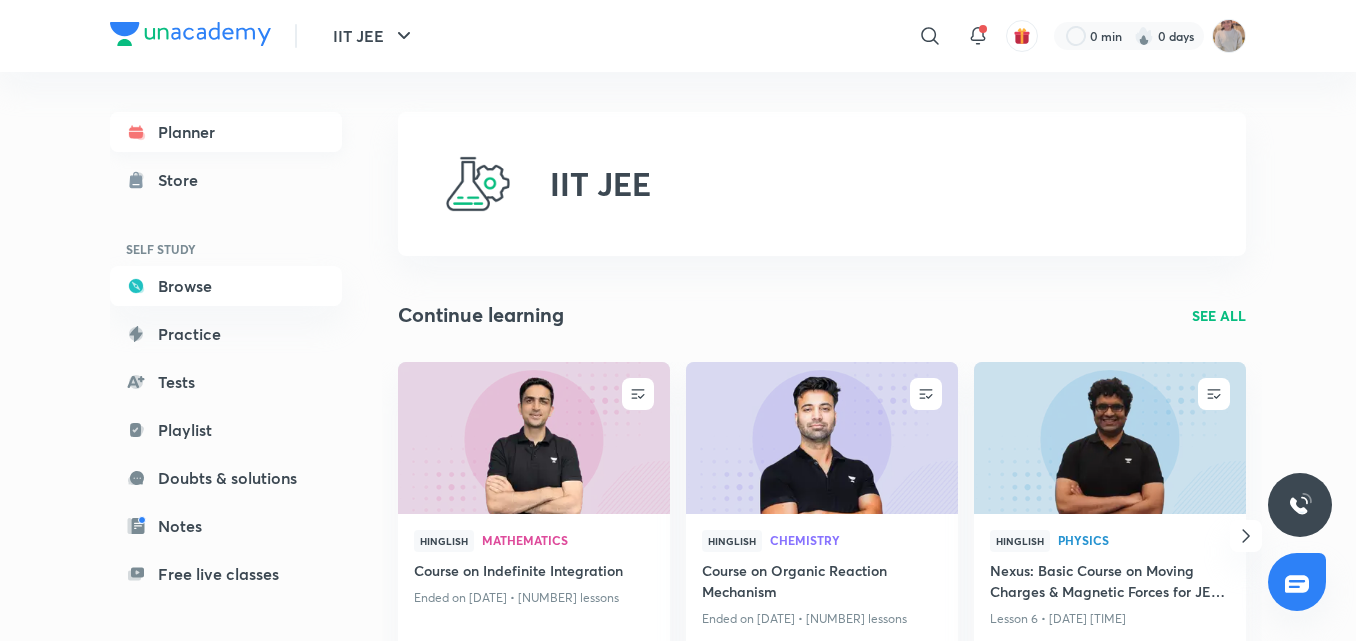 click on "Planner" at bounding box center [226, 132] 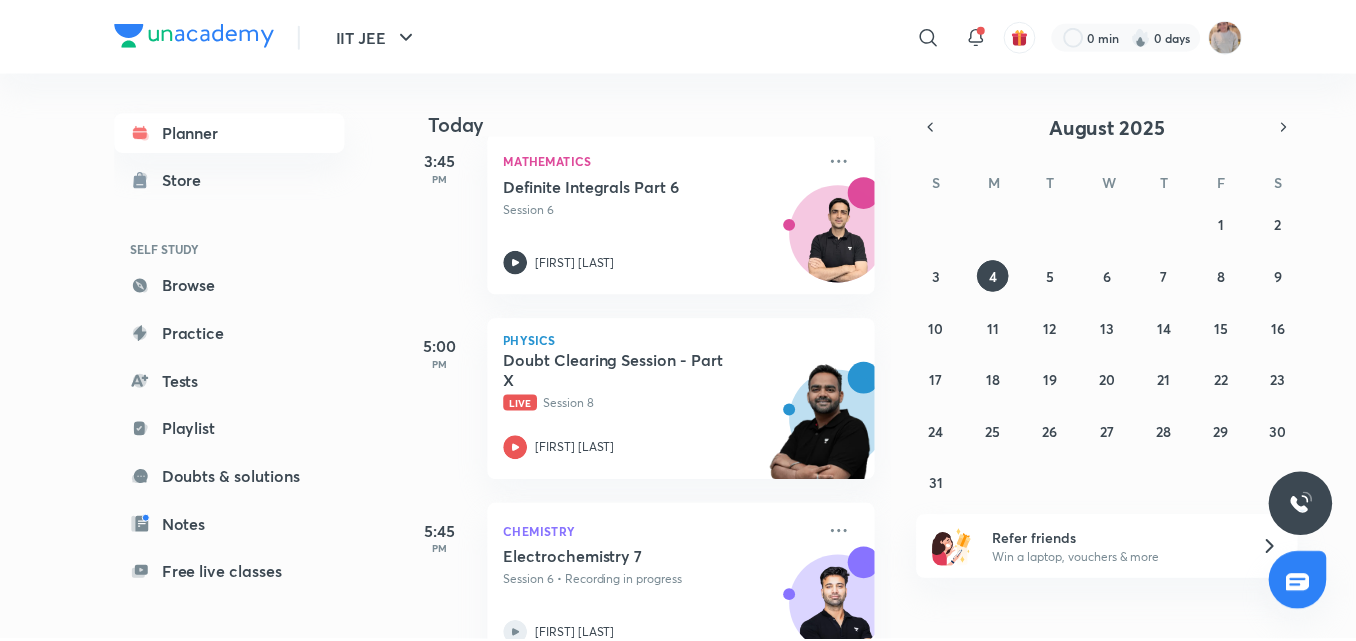 scroll, scrollTop: 1232, scrollLeft: 0, axis: vertical 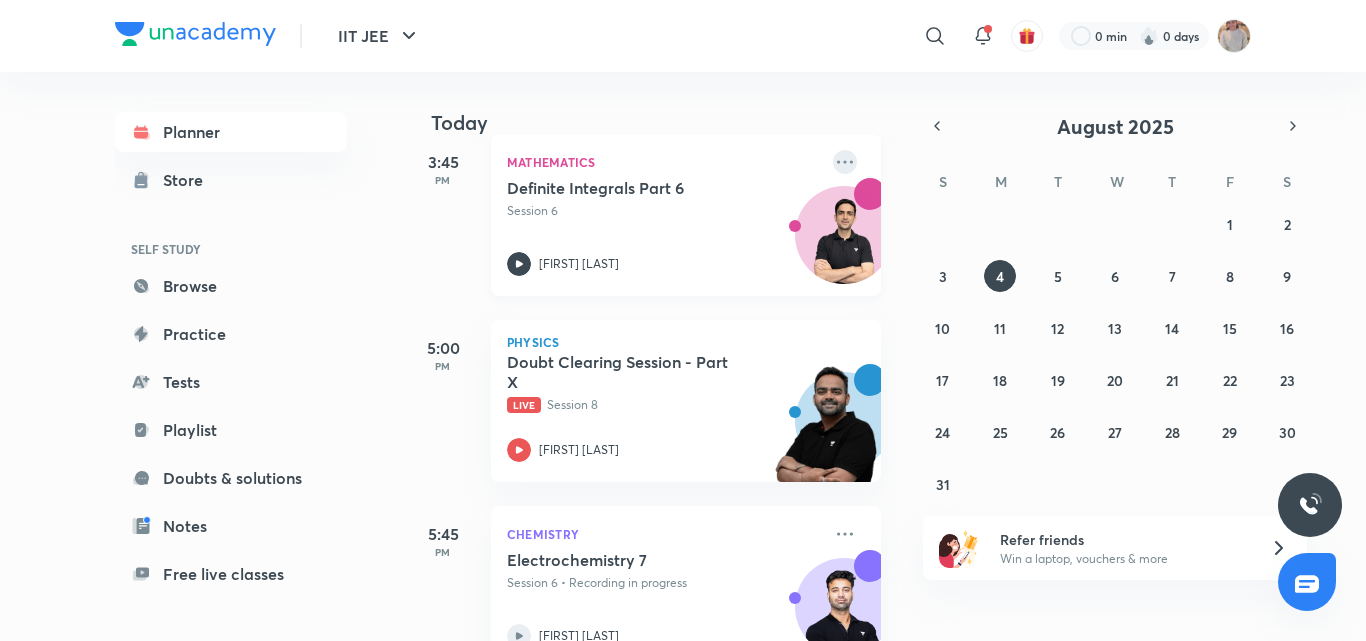 click 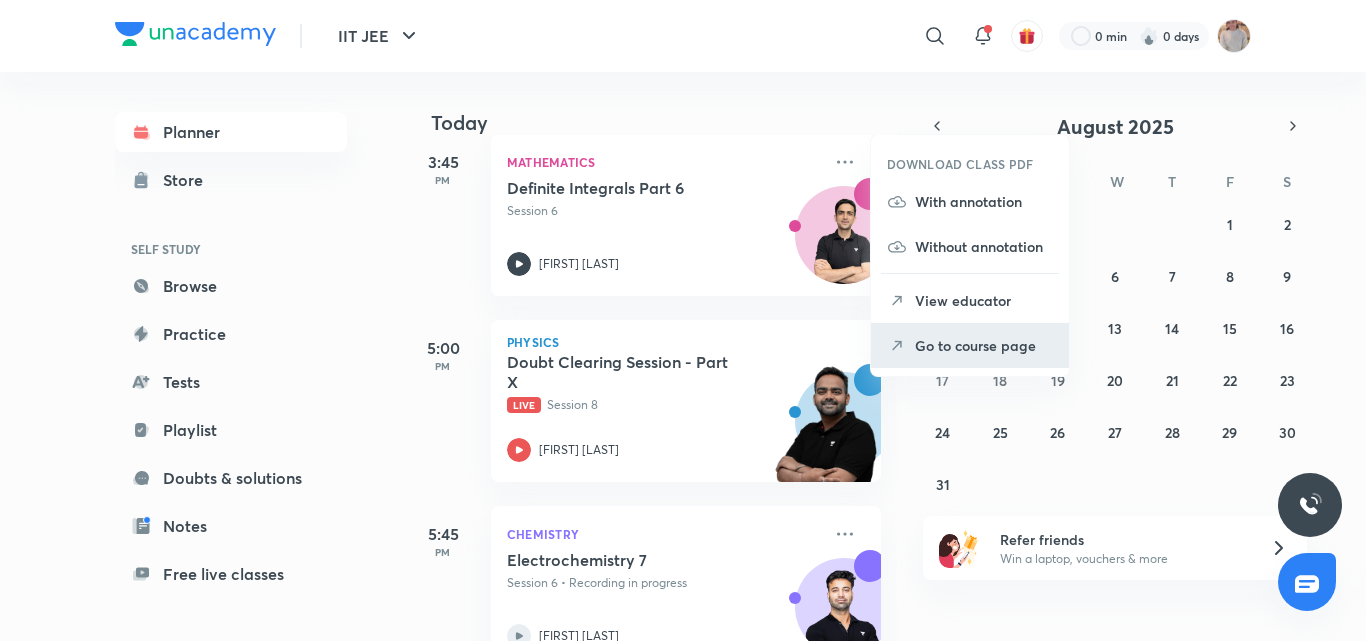 click on "Go to course page" at bounding box center [970, 345] 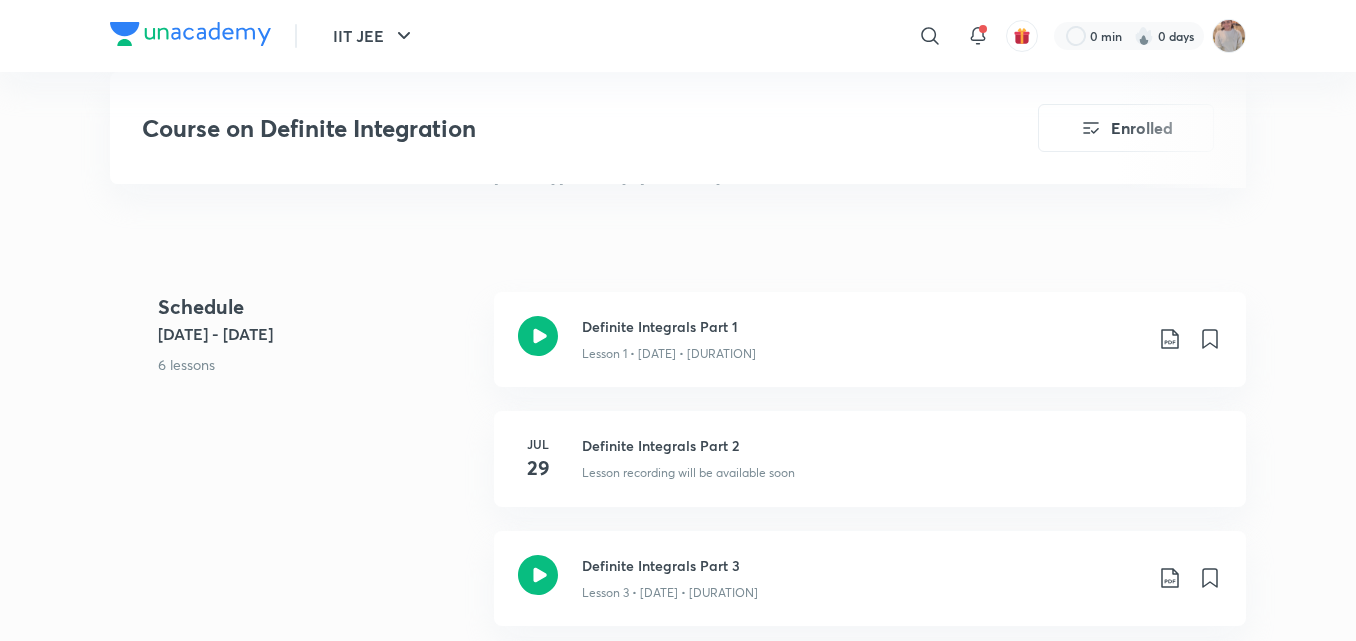 scroll, scrollTop: 856, scrollLeft: 0, axis: vertical 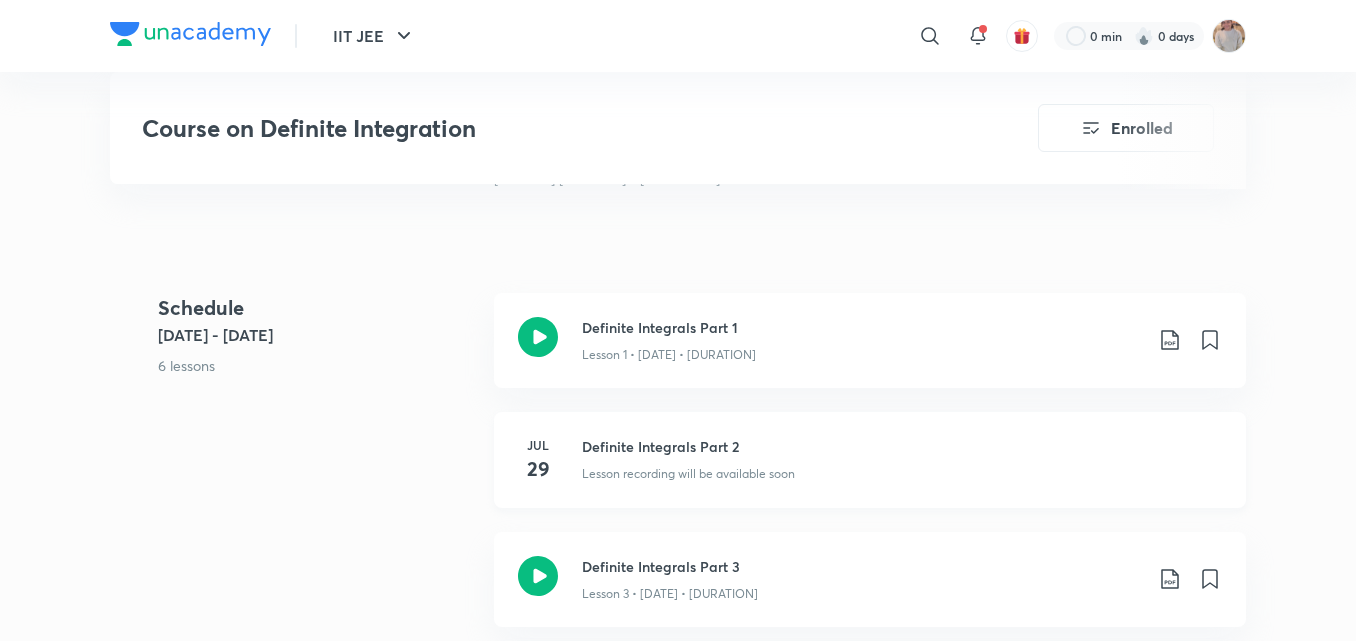 click on "Lesson recording will be available soon" at bounding box center (688, 474) 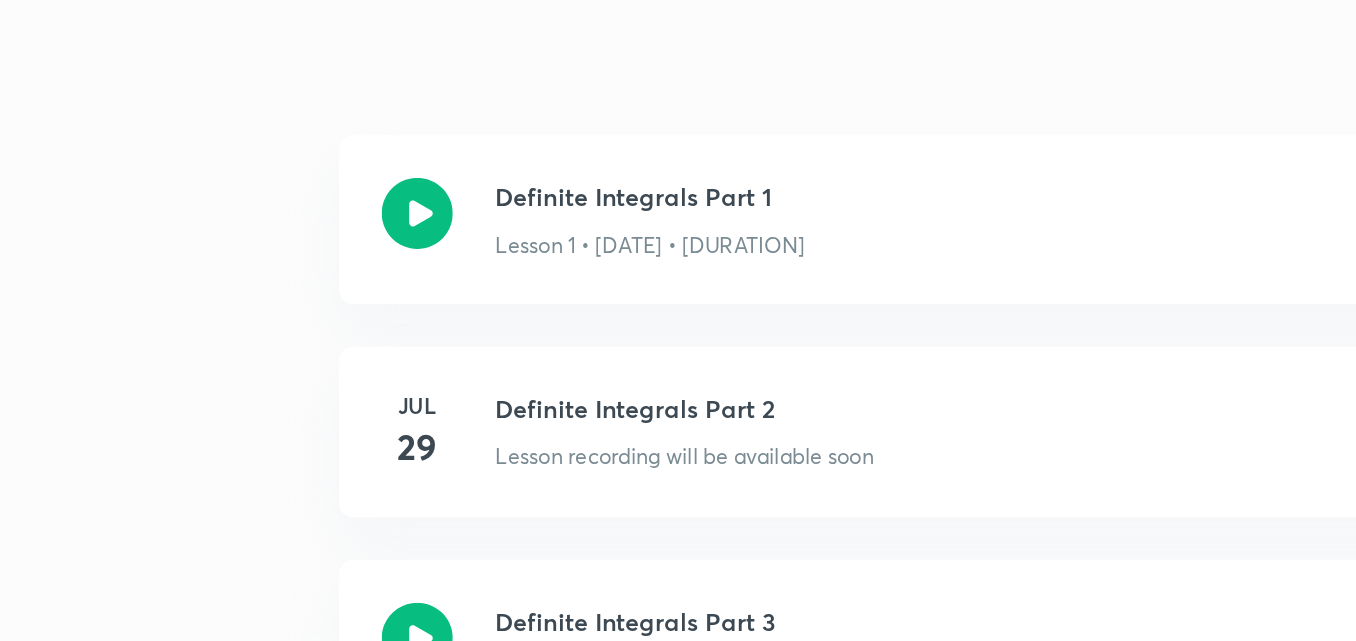 scroll, scrollTop: 855, scrollLeft: 0, axis: vertical 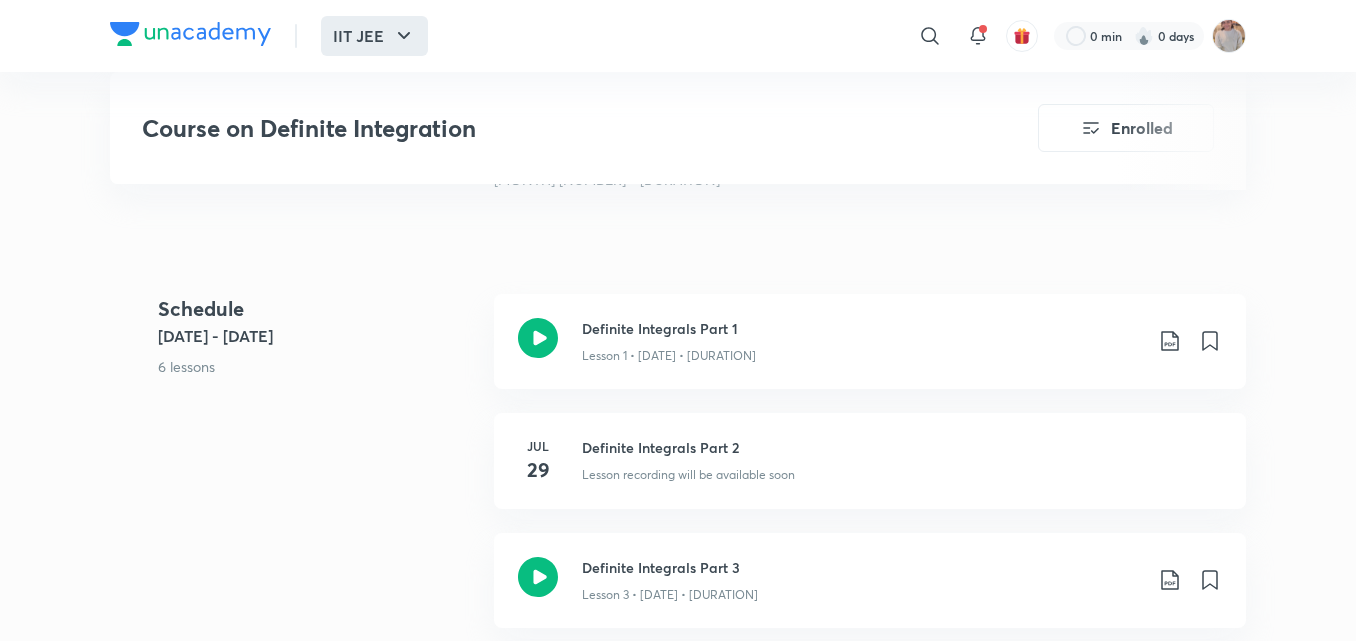 click on "IIT JEE" at bounding box center (374, 36) 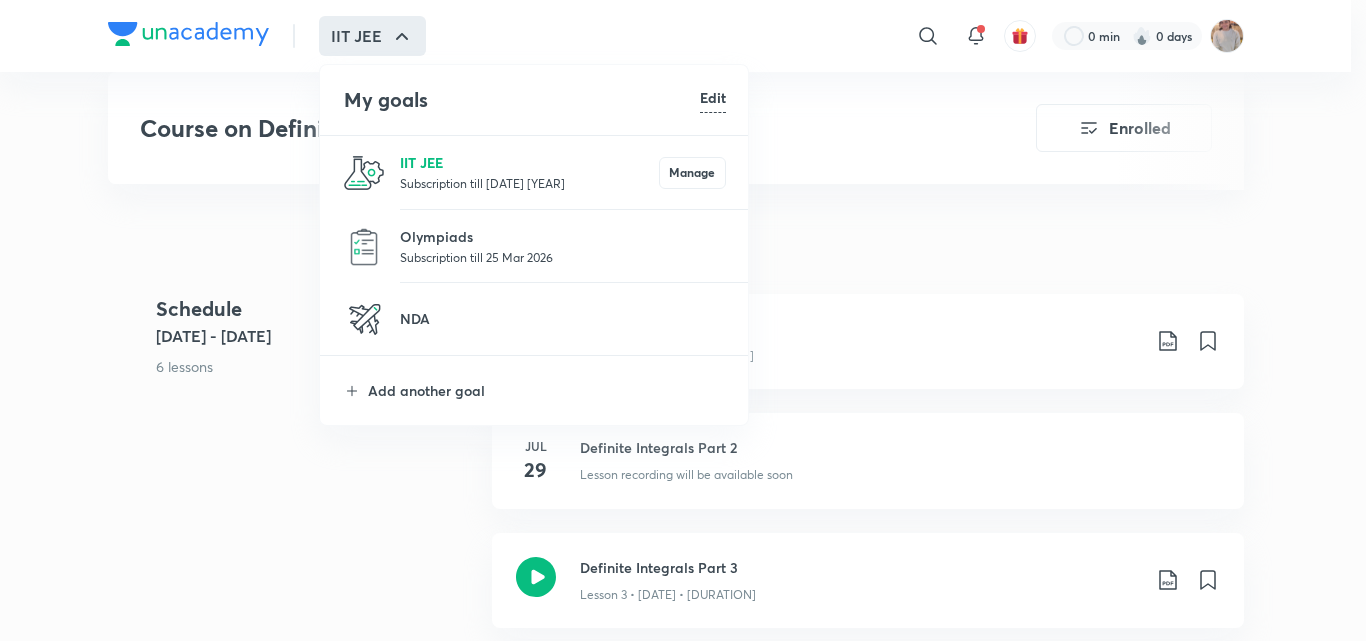 click on "IIT JEE" at bounding box center [529, 162] 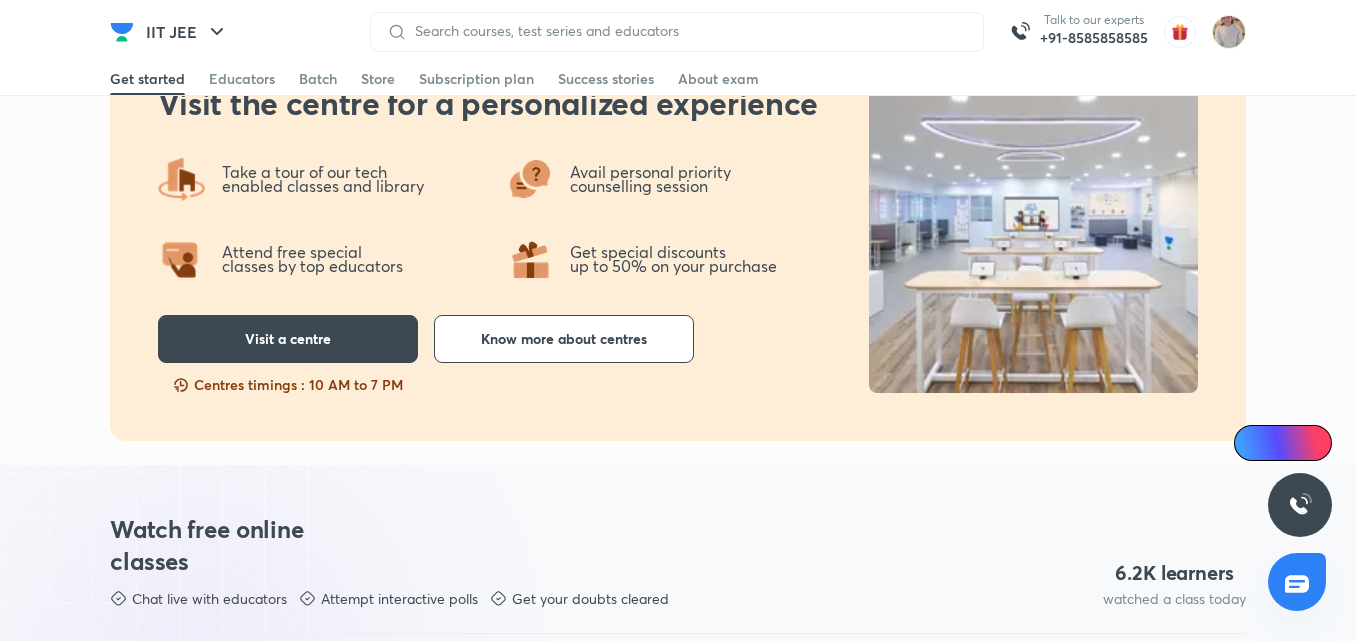 scroll, scrollTop: 0, scrollLeft: 0, axis: both 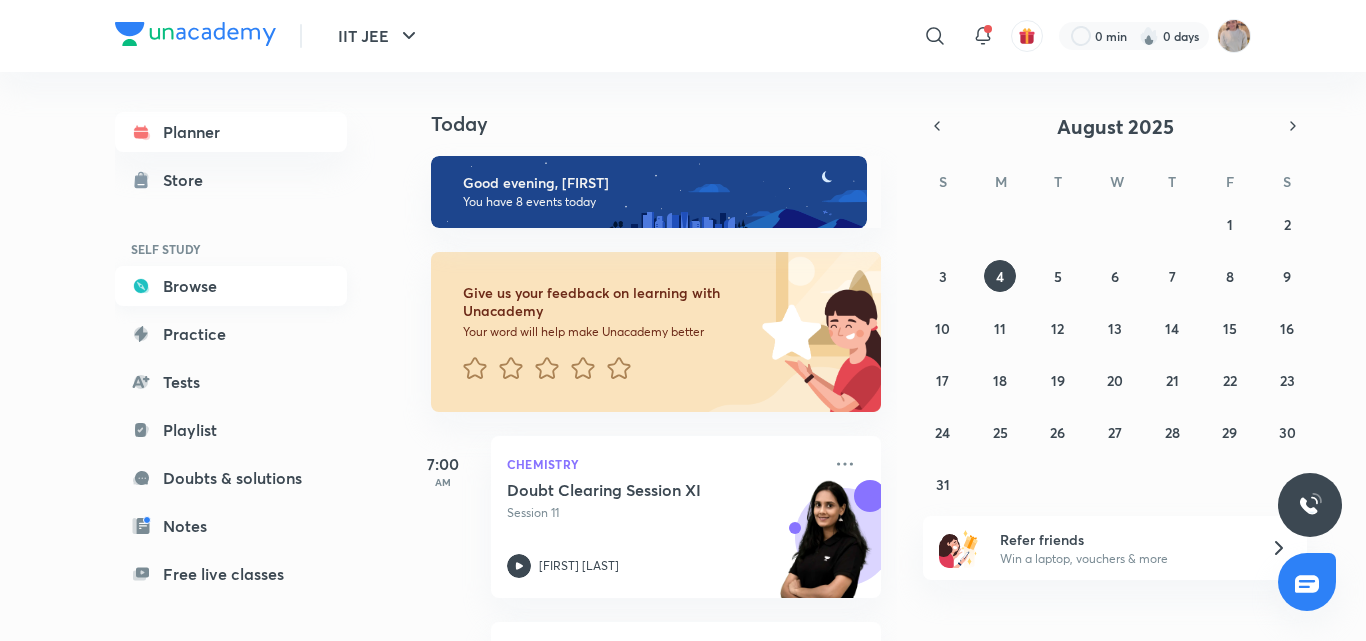 click on "Browse" at bounding box center (231, 286) 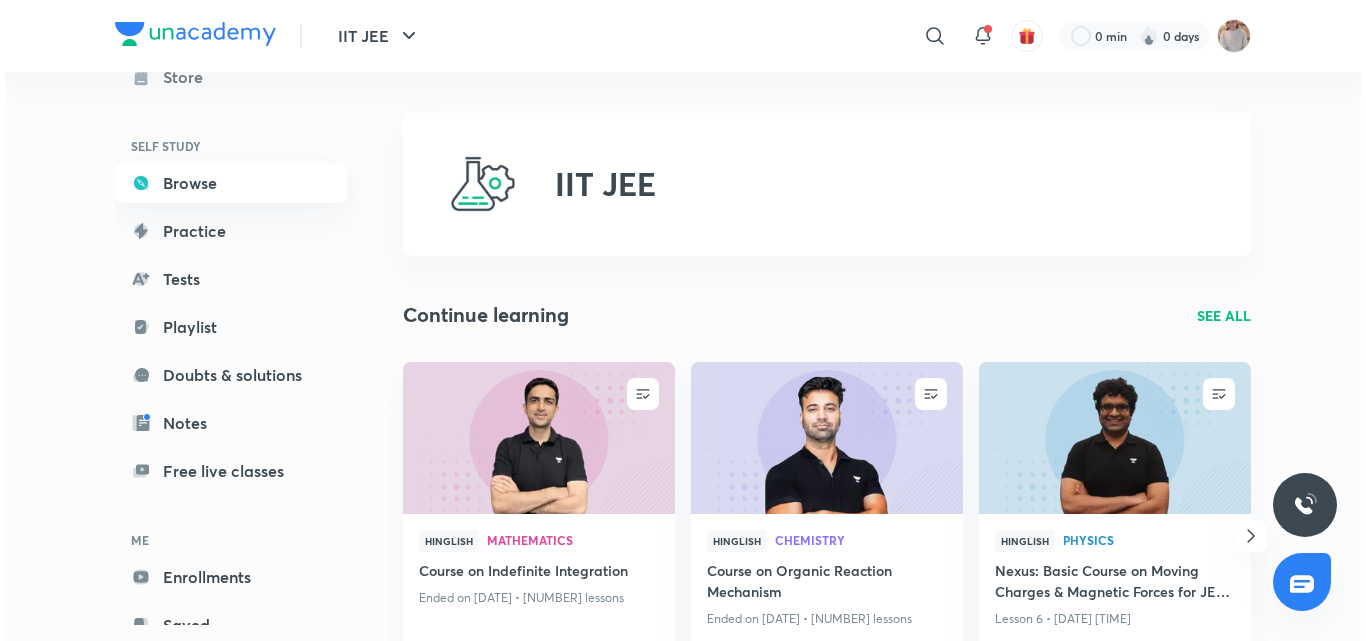 scroll, scrollTop: 0, scrollLeft: 0, axis: both 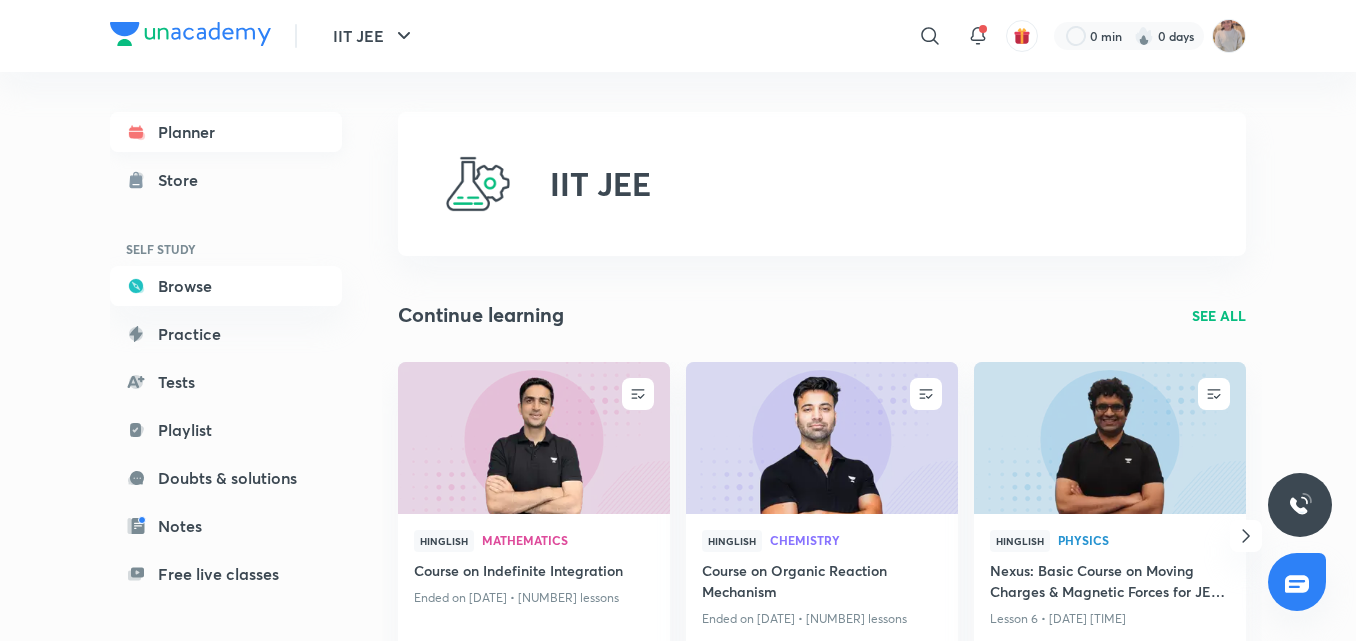 click on "Planner" at bounding box center [226, 132] 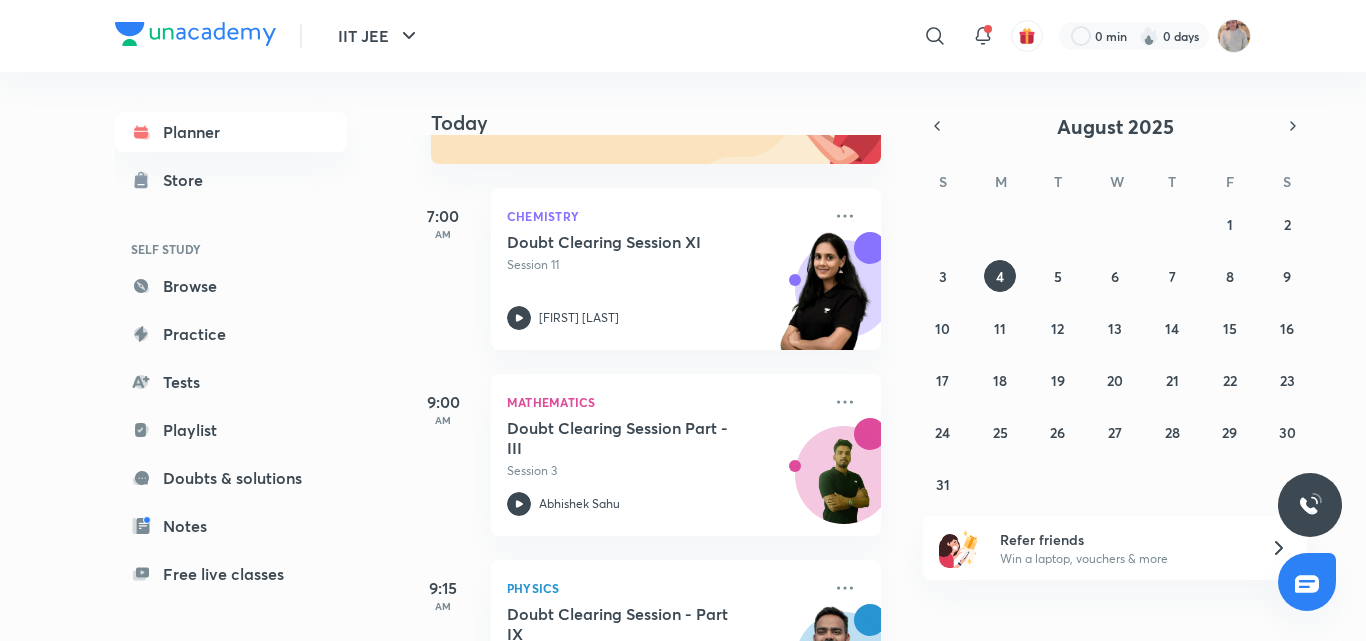 scroll, scrollTop: 261, scrollLeft: 0, axis: vertical 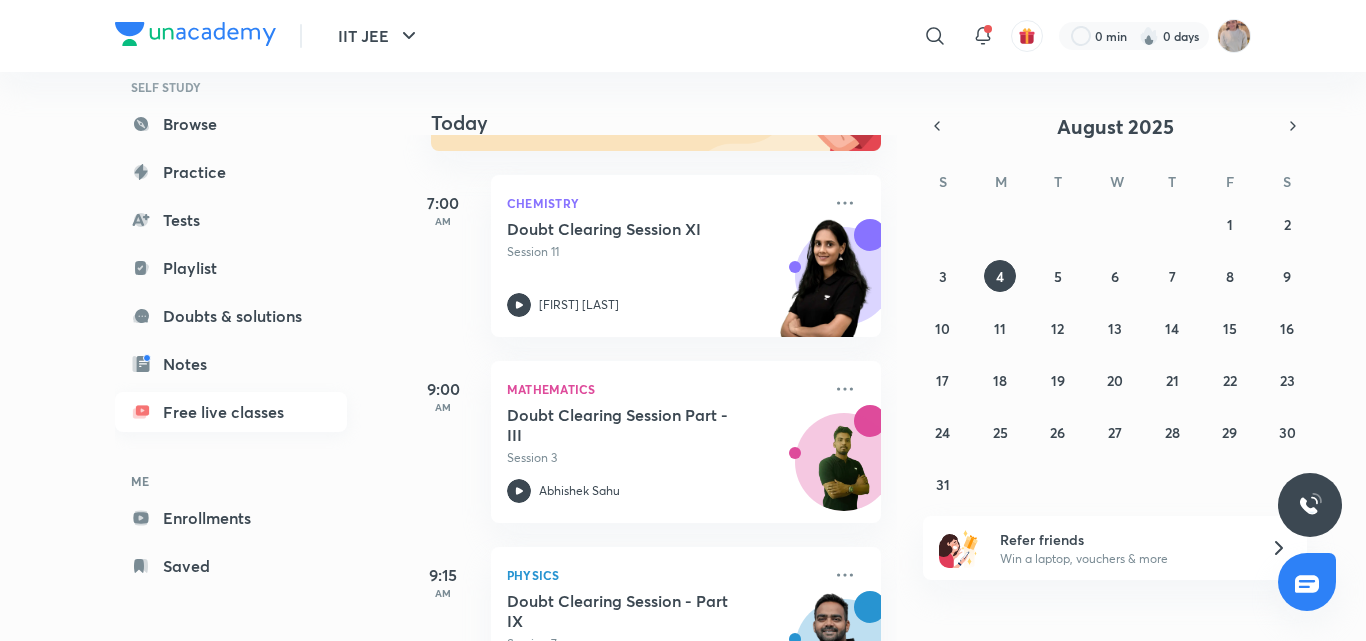 click on "Free live classes" at bounding box center [231, 412] 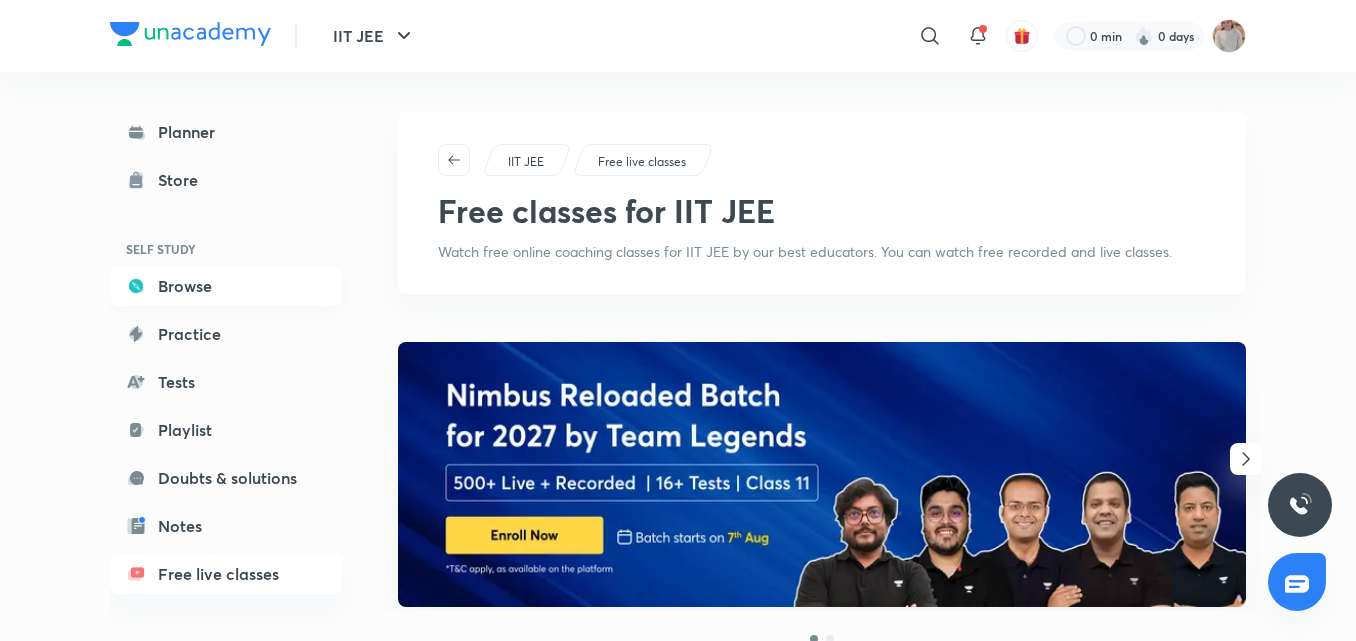 click on "Browse" at bounding box center (226, 286) 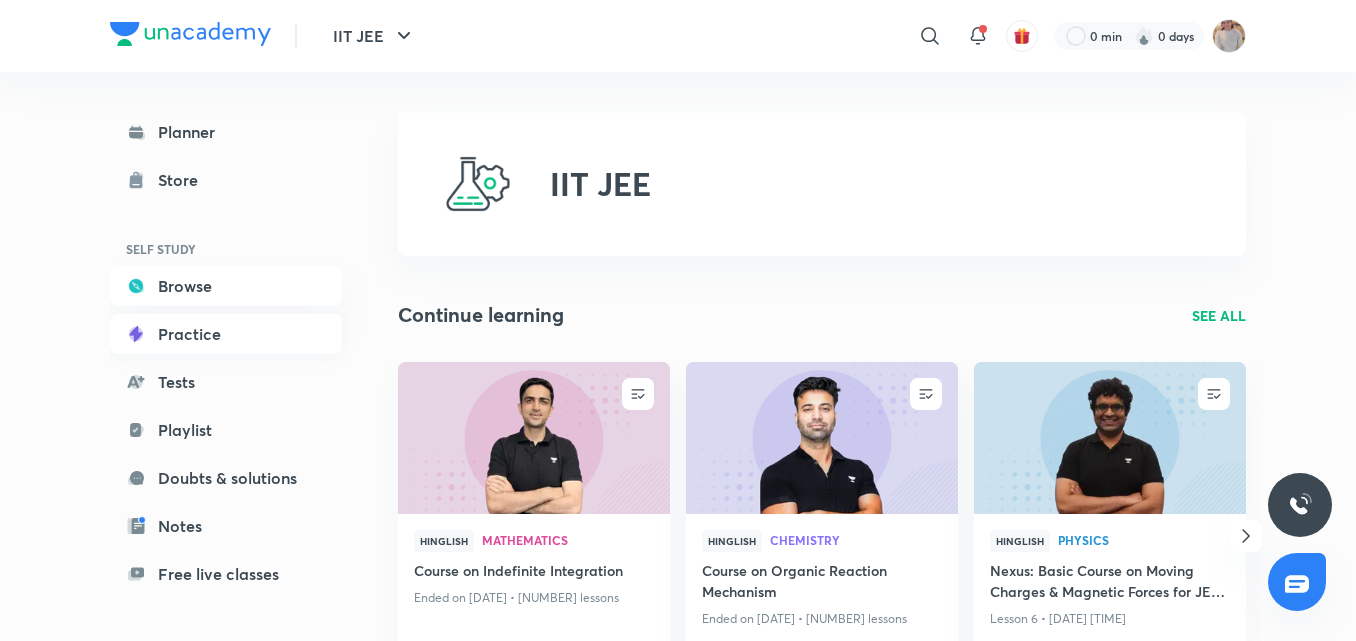 click on "Practice" at bounding box center (226, 334) 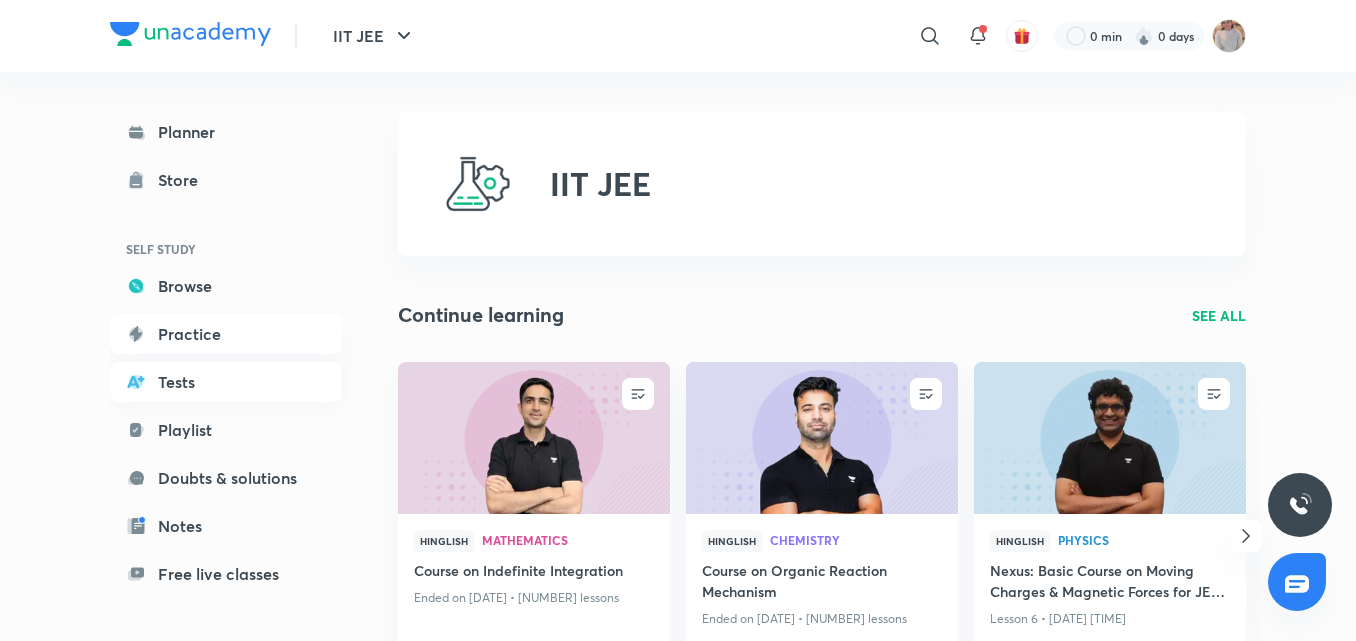click on "Tests" at bounding box center (226, 382) 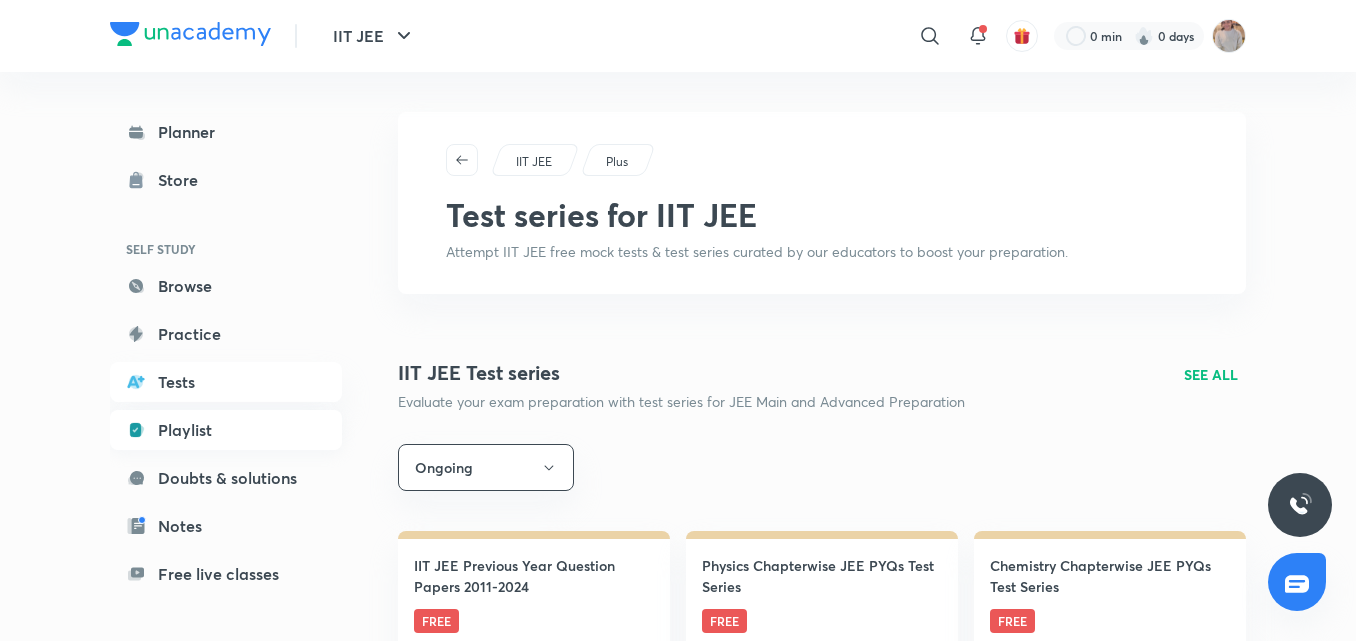 click on "Playlist" at bounding box center [226, 430] 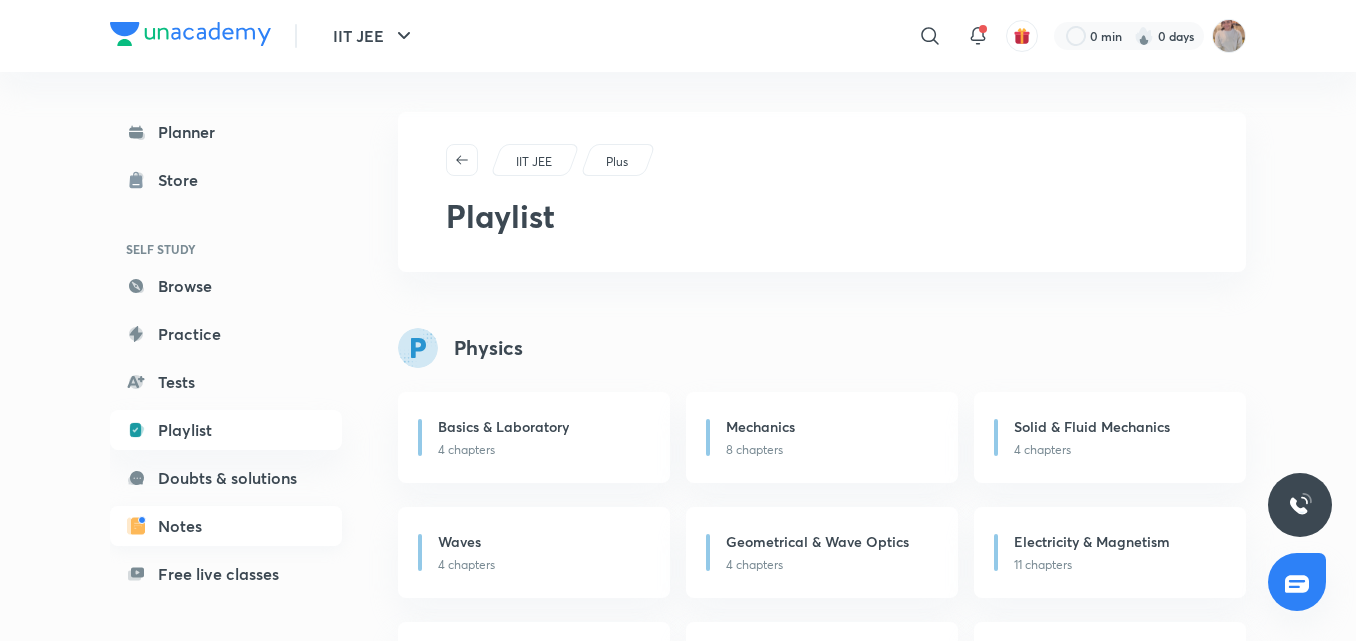 click on "Notes" at bounding box center (226, 526) 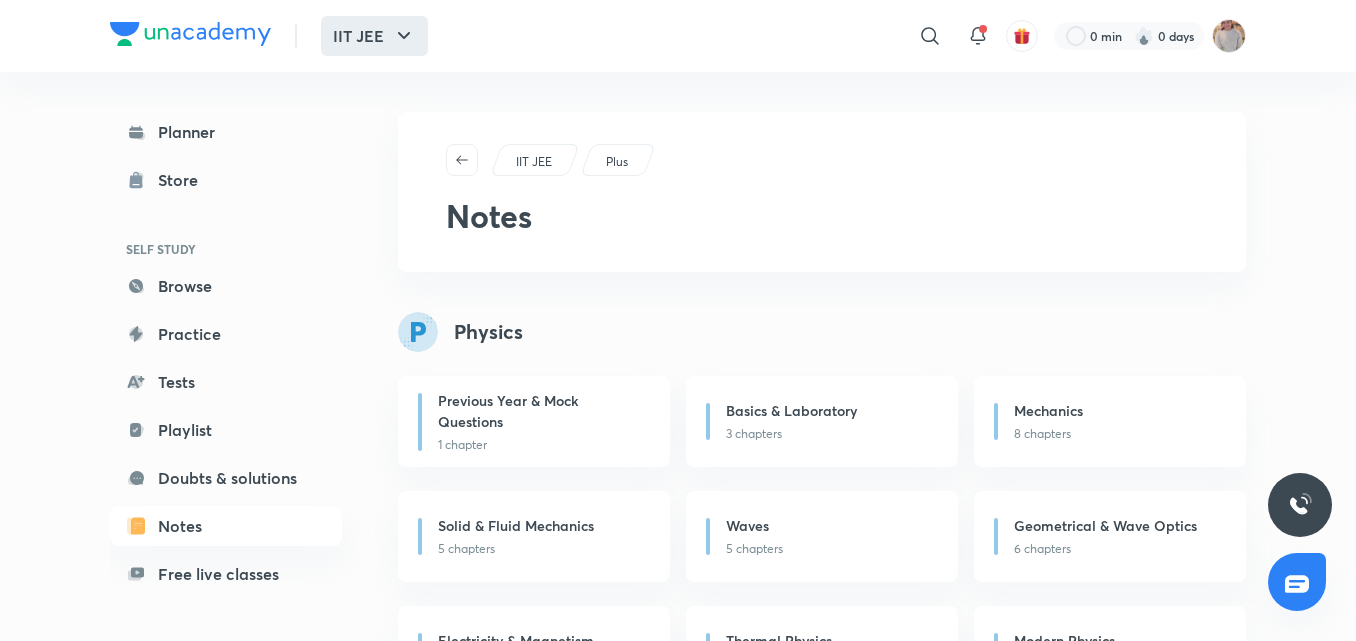 drag, startPoint x: 349, startPoint y: 14, endPoint x: 350, endPoint y: 29, distance: 15.033297 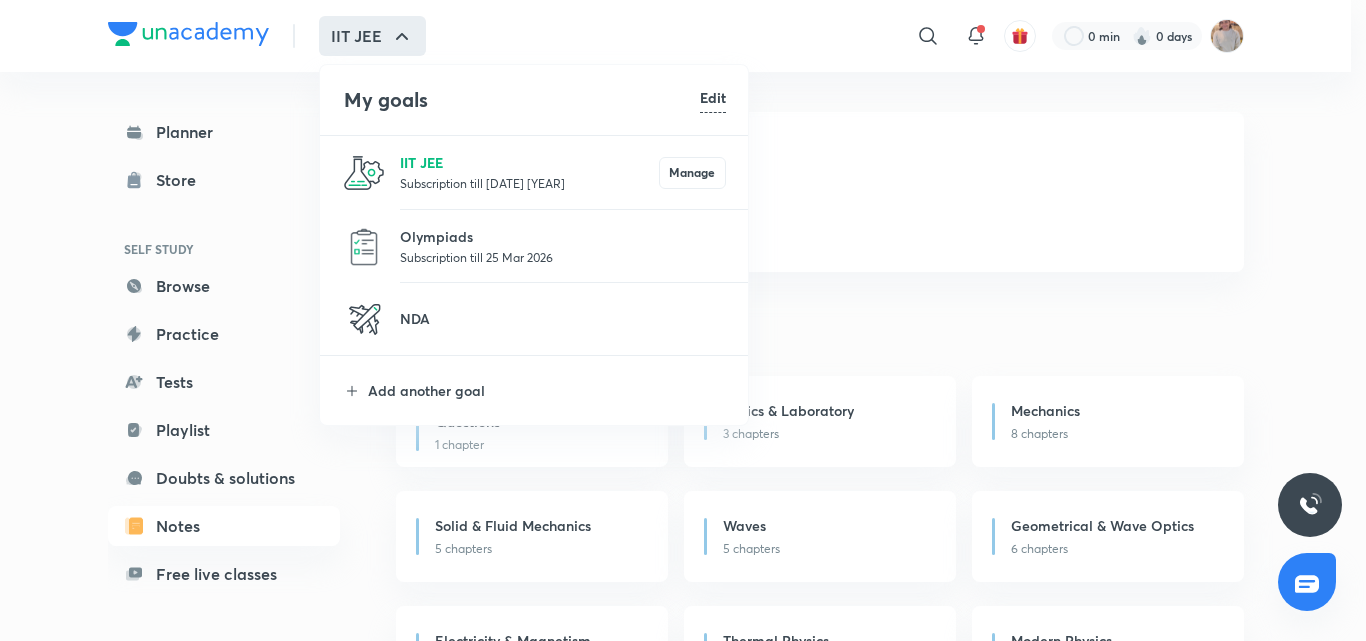 click on "IIT JEE" at bounding box center (529, 162) 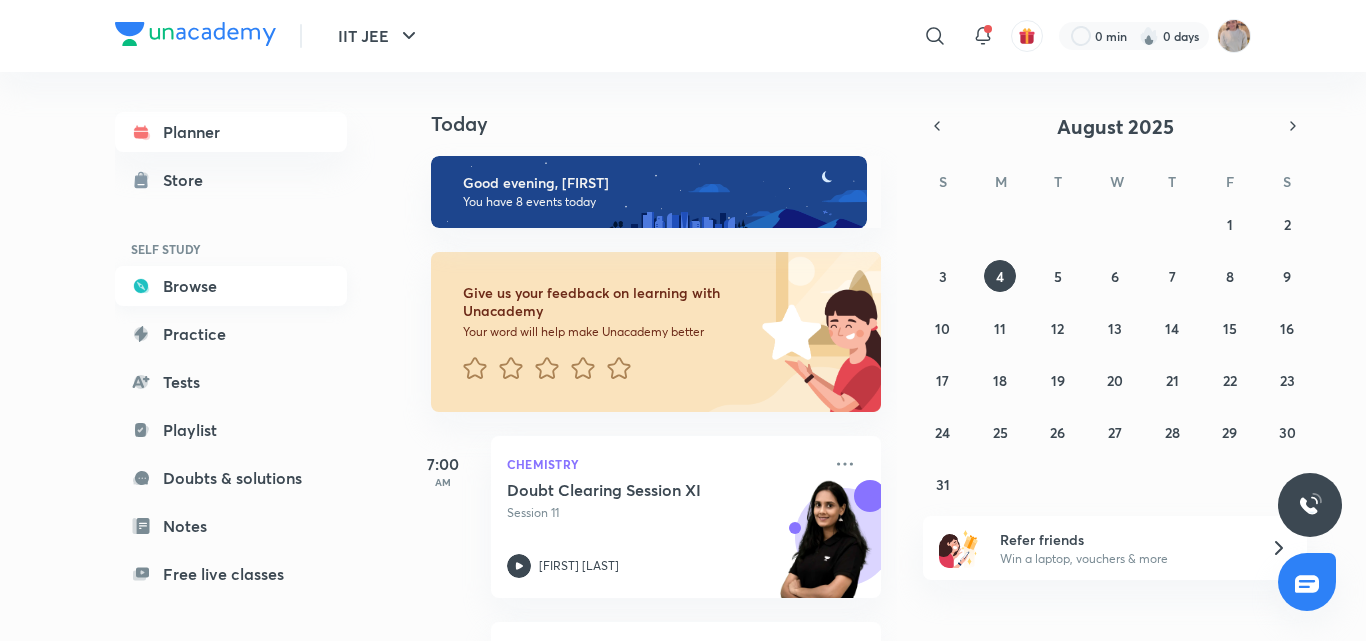 click on "Browse" at bounding box center [231, 286] 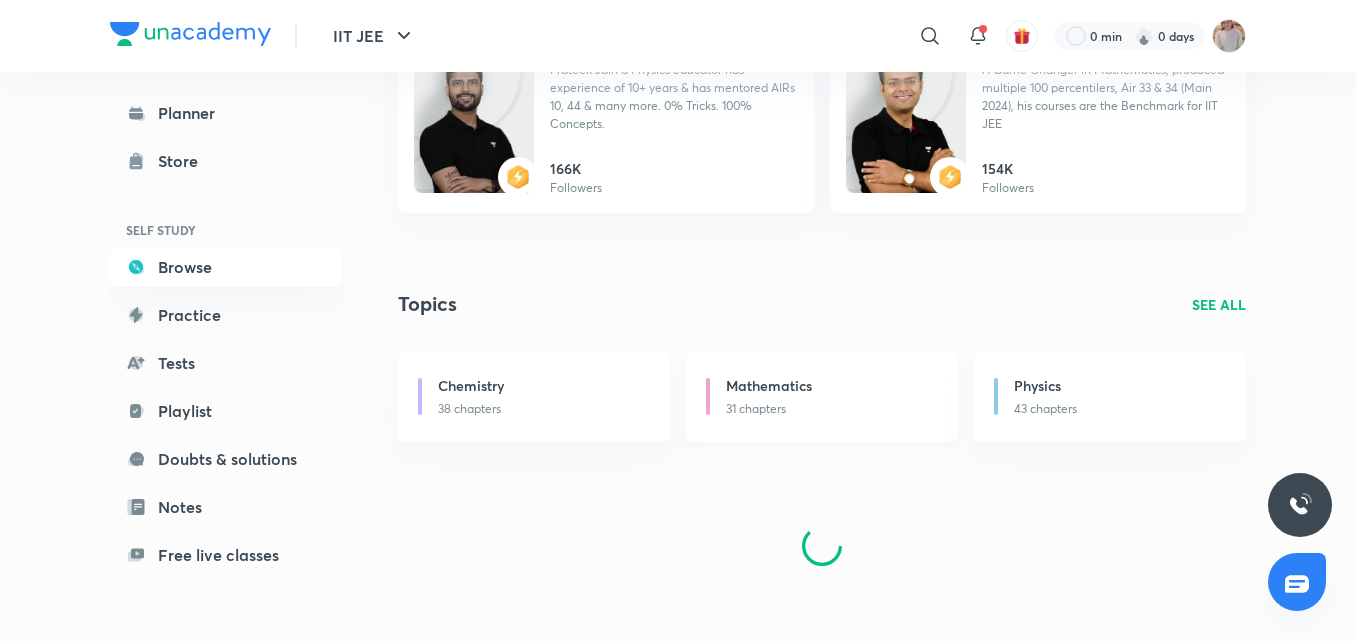 scroll, scrollTop: 2374, scrollLeft: 0, axis: vertical 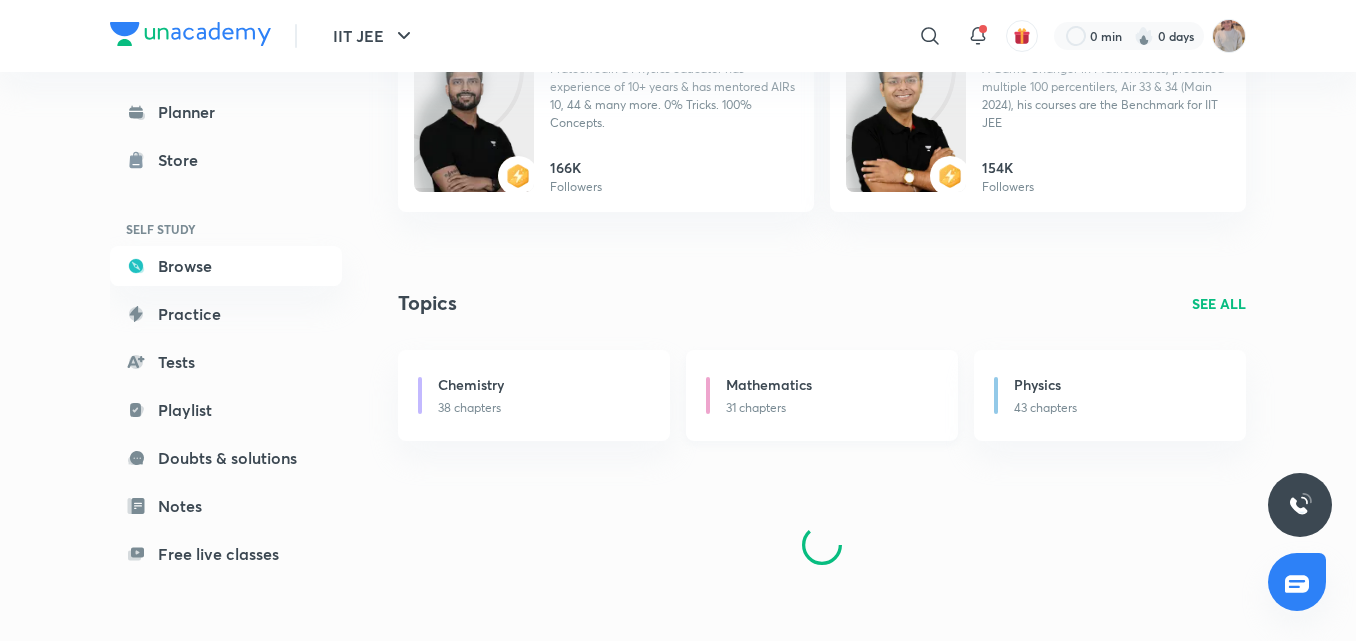 click on "Mathematics" at bounding box center [769, 384] 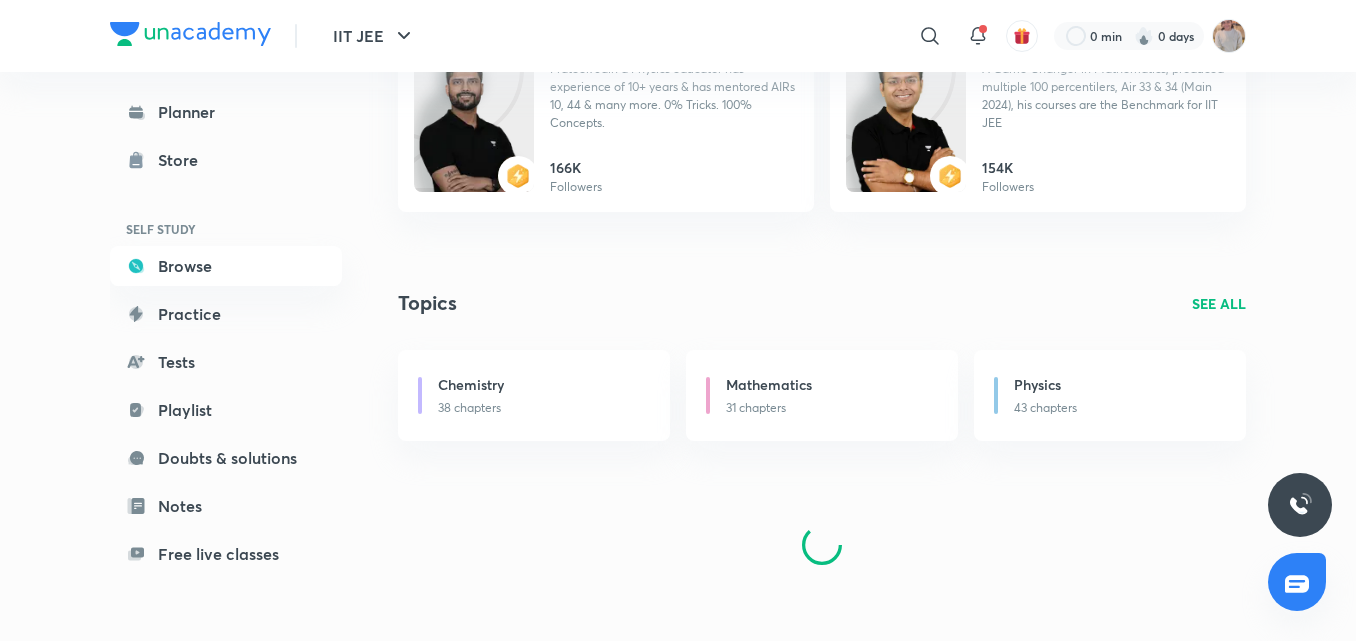 scroll, scrollTop: 2373, scrollLeft: 0, axis: vertical 